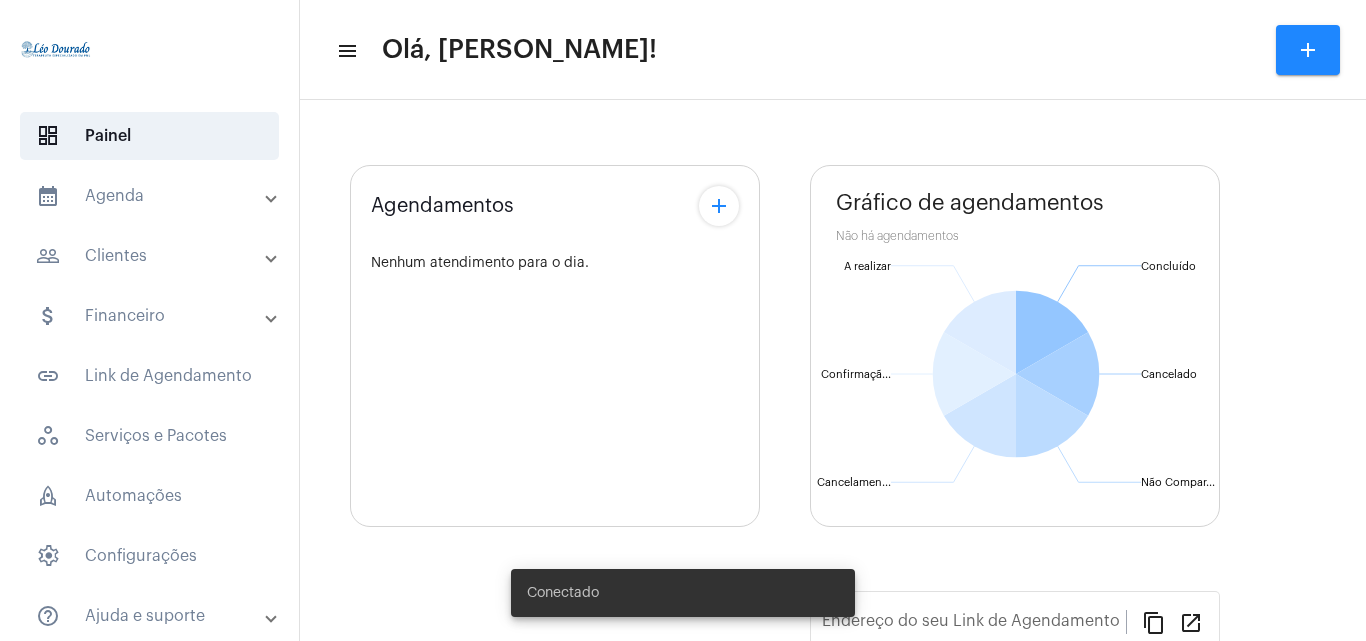 scroll, scrollTop: 0, scrollLeft: 0, axis: both 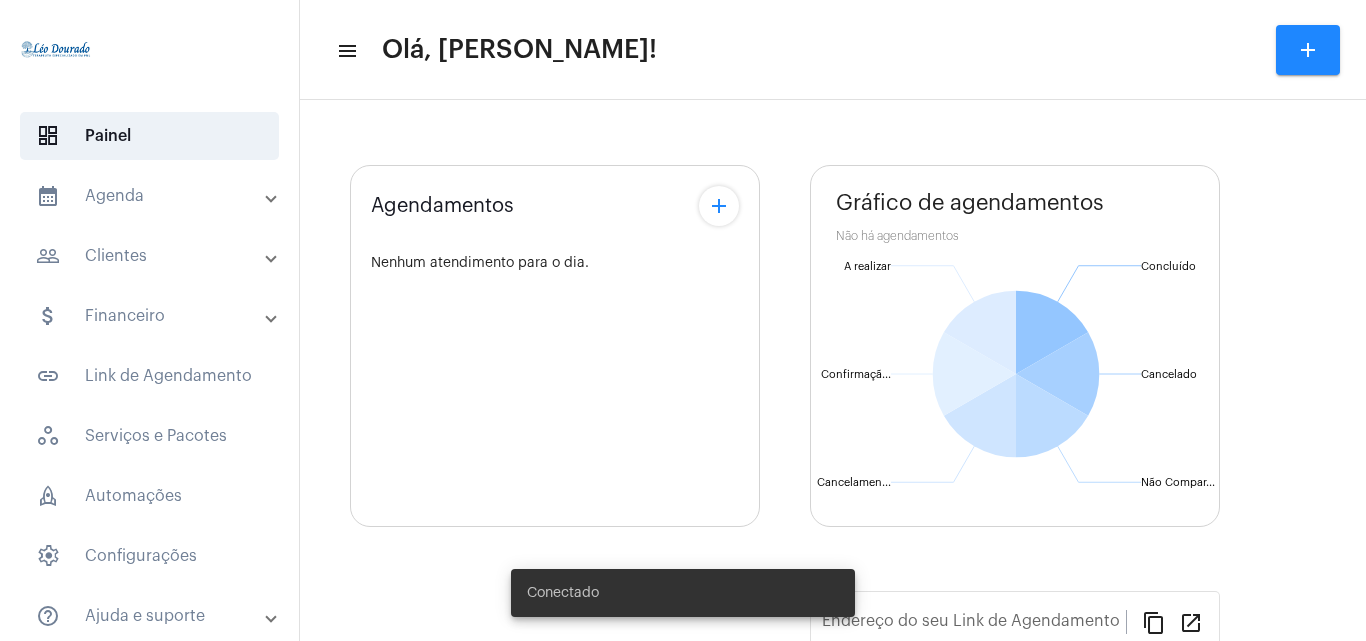 type on "[URL][DOMAIN_NAME][PERSON_NAME]" 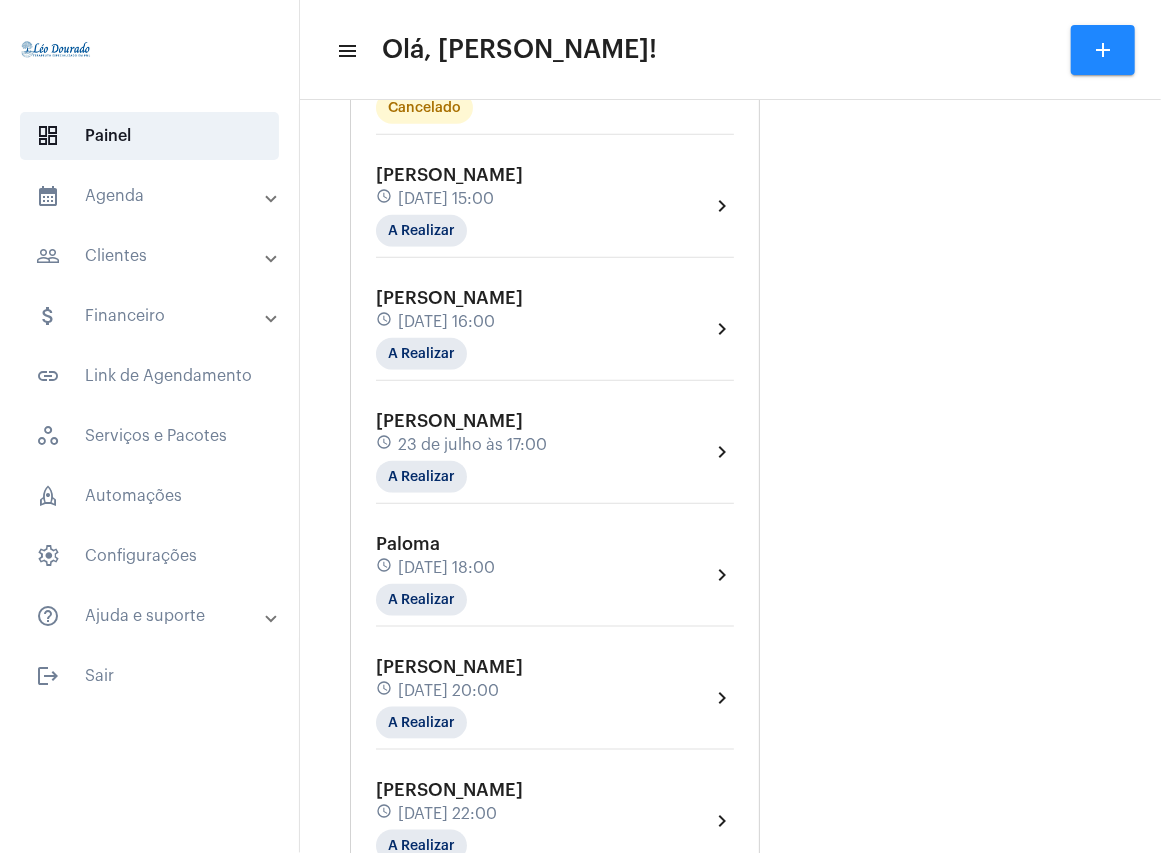 scroll, scrollTop: 800, scrollLeft: 0, axis: vertical 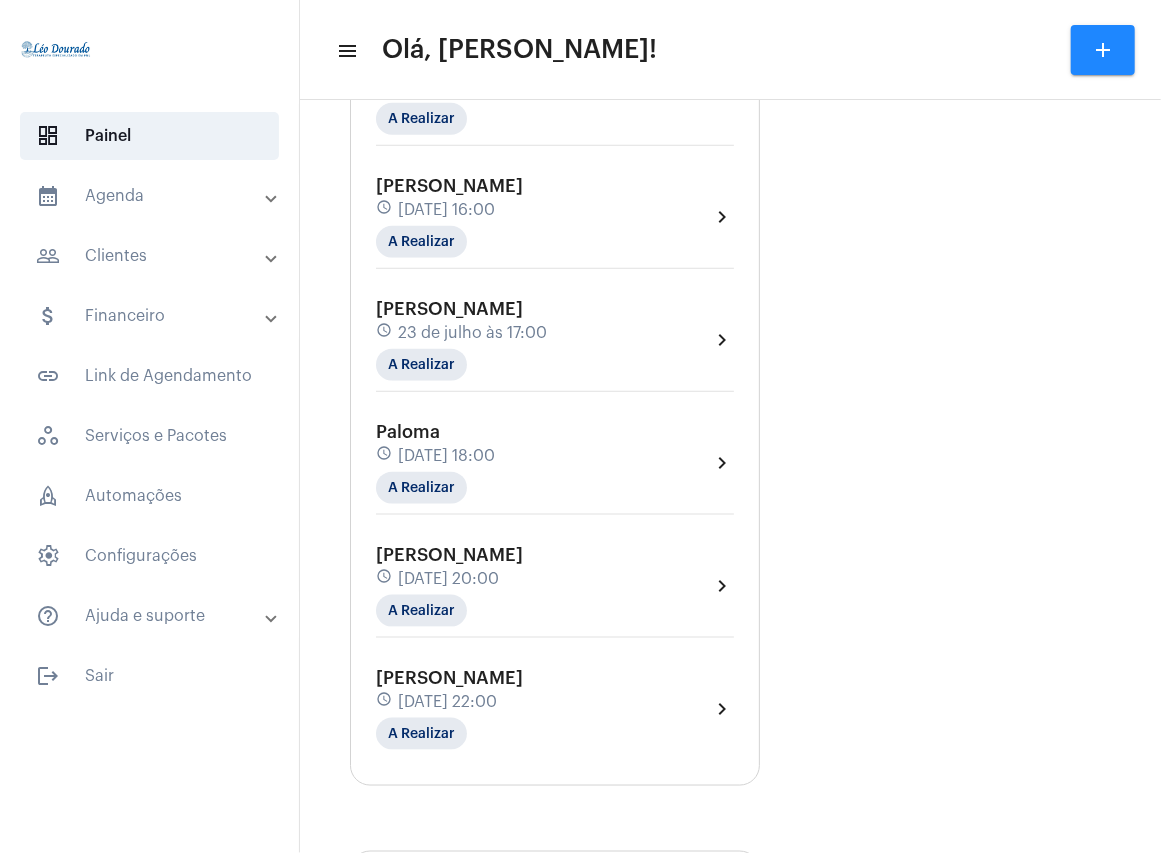 click on "[PERSON_NAME]  schedule [DATE] 22:00 A Realizar" 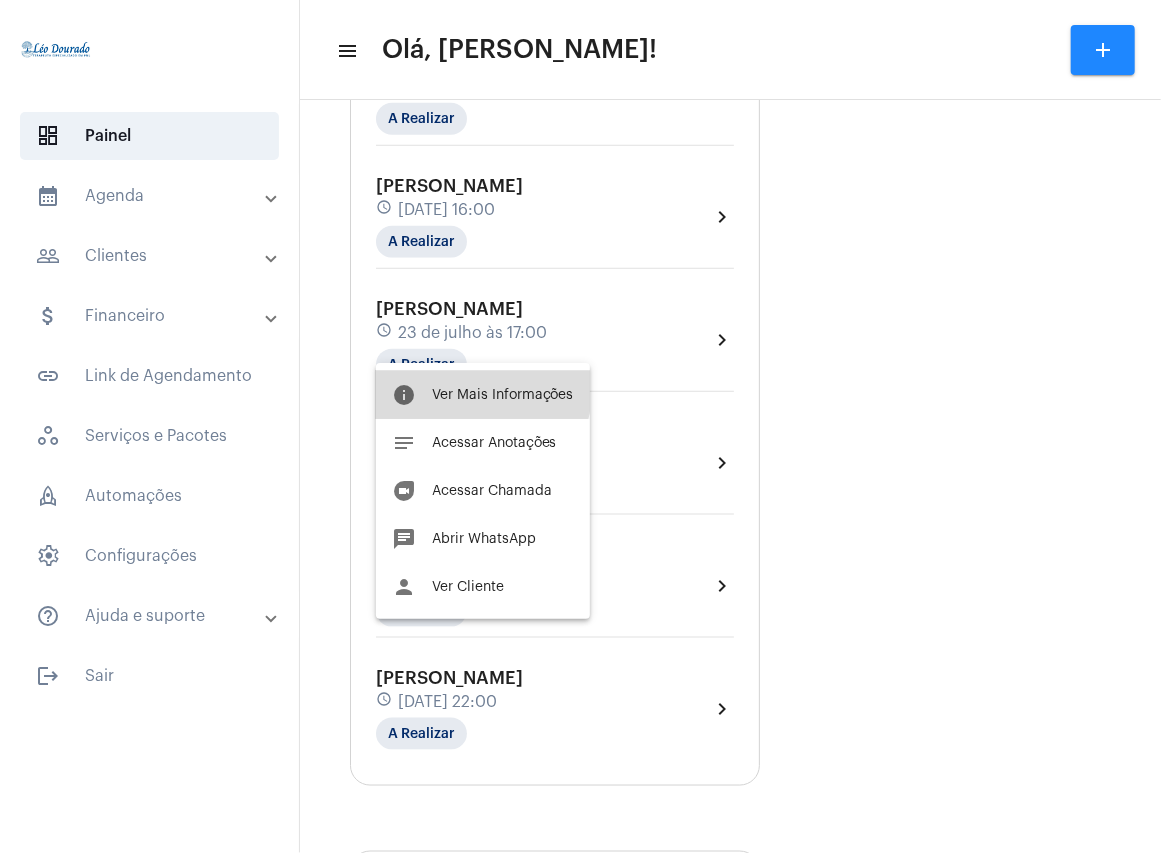 click on "Ver Mais Informações" at bounding box center (503, 395) 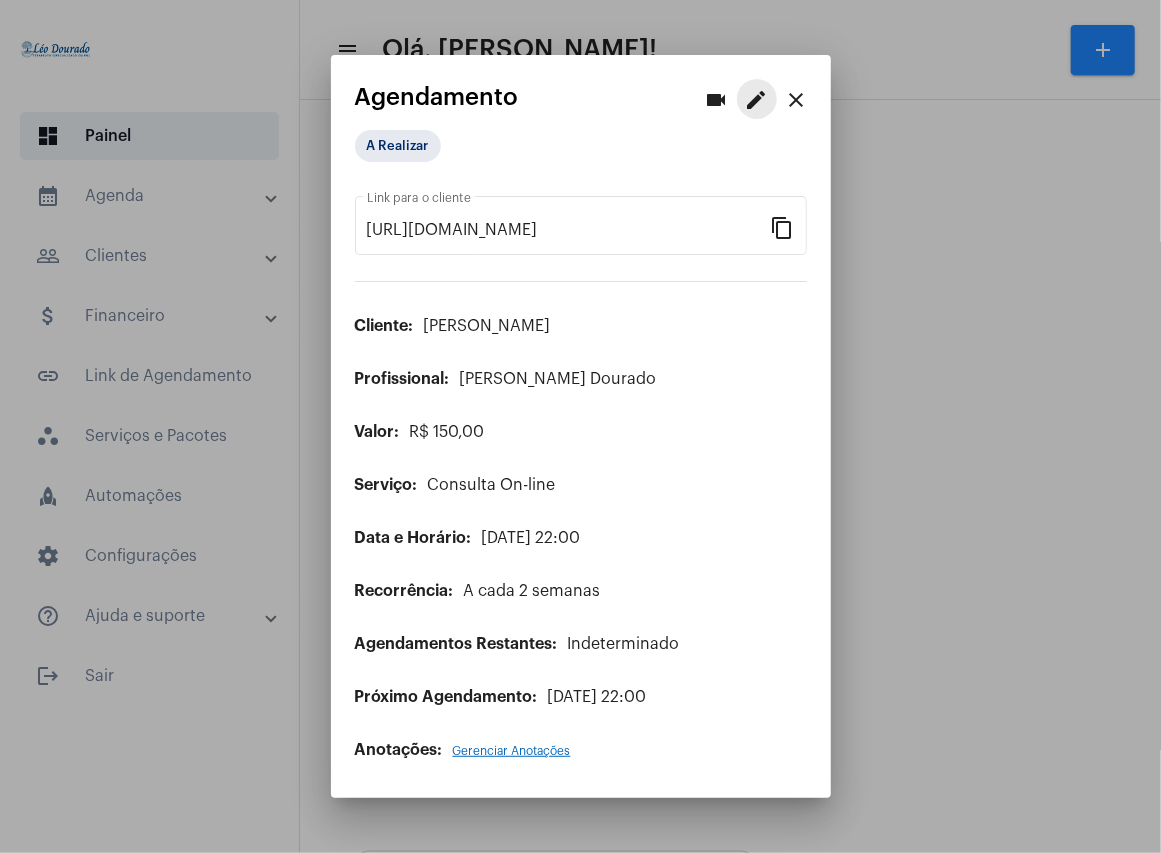 click on "edit" at bounding box center [757, 100] 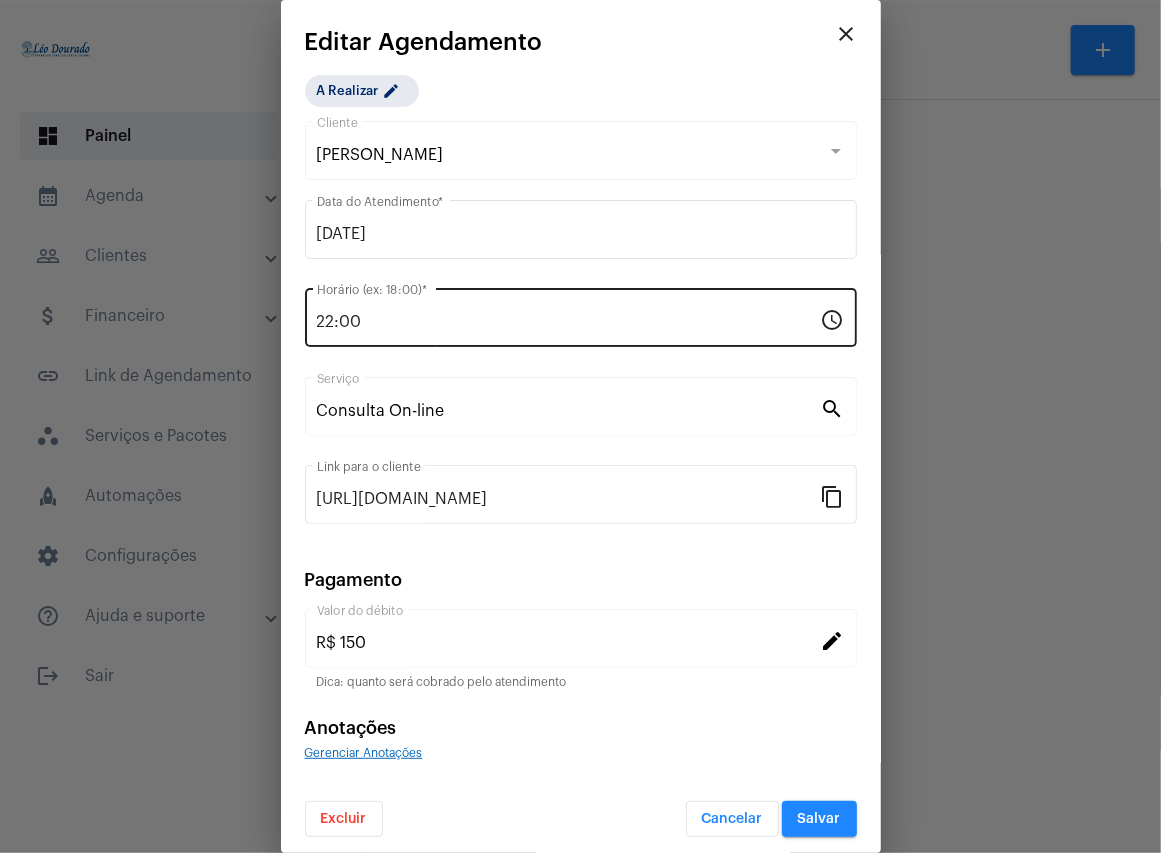 click on "22:00" at bounding box center [569, 322] 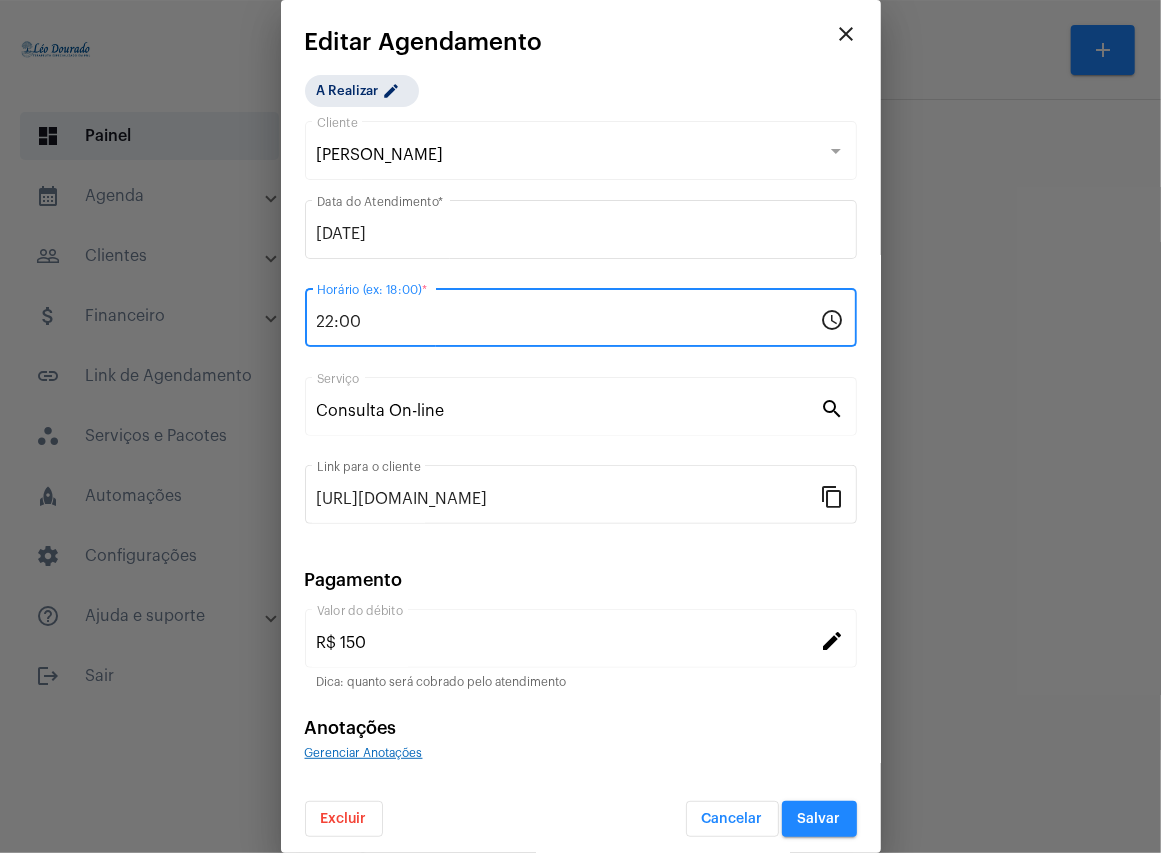 click on "22:00" at bounding box center [569, 322] 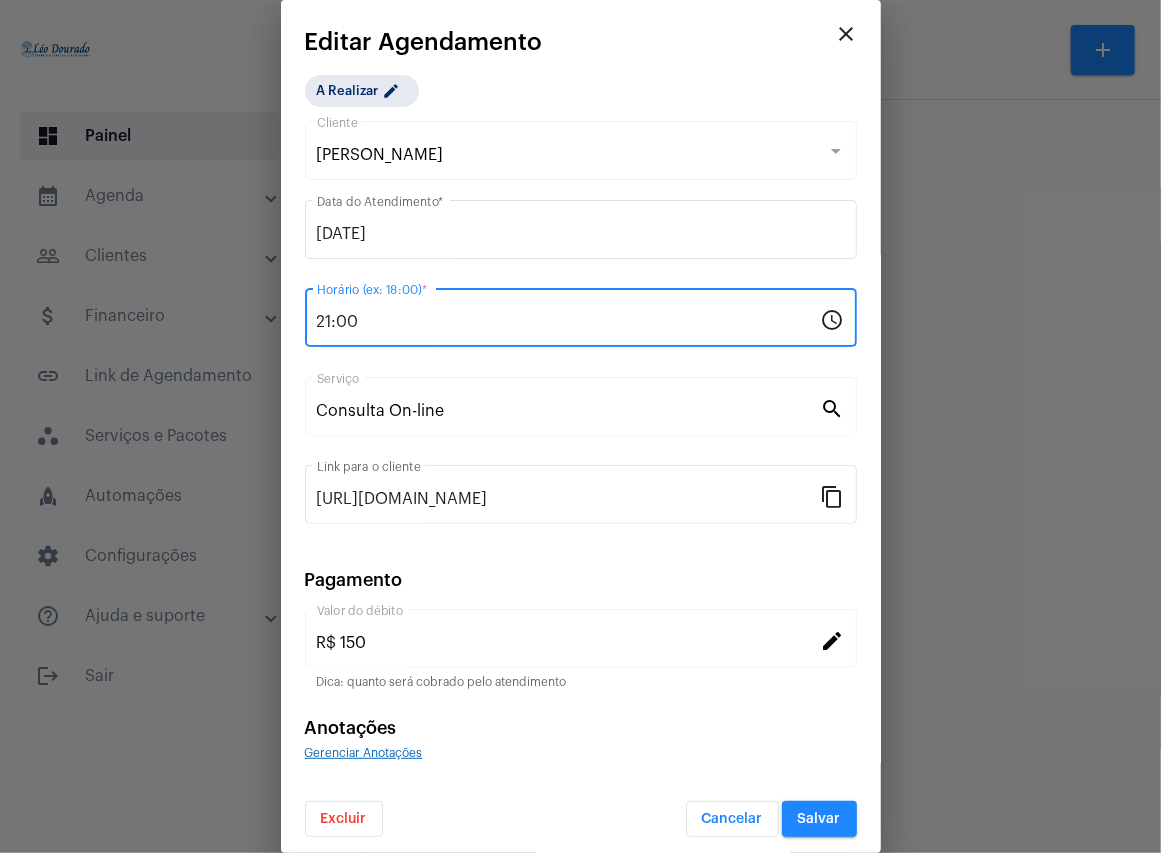 scroll, scrollTop: 8, scrollLeft: 0, axis: vertical 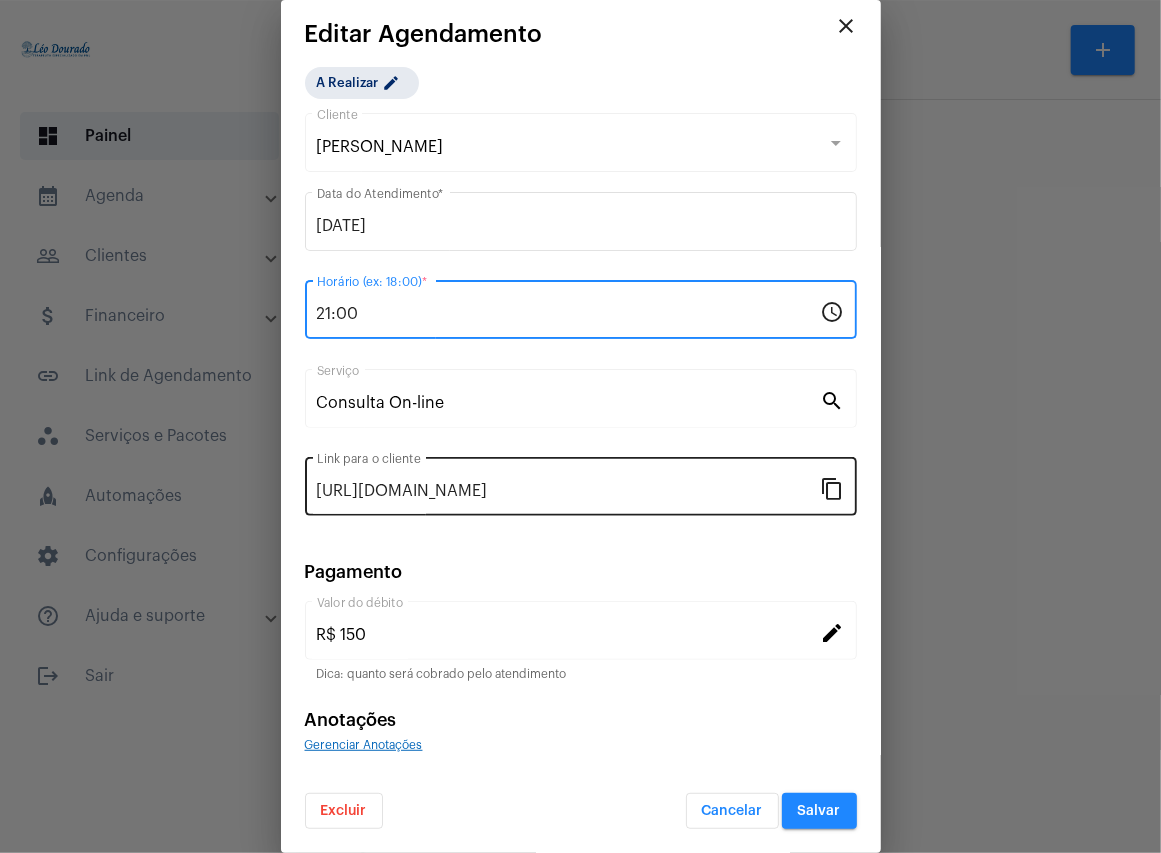 type on "21:00" 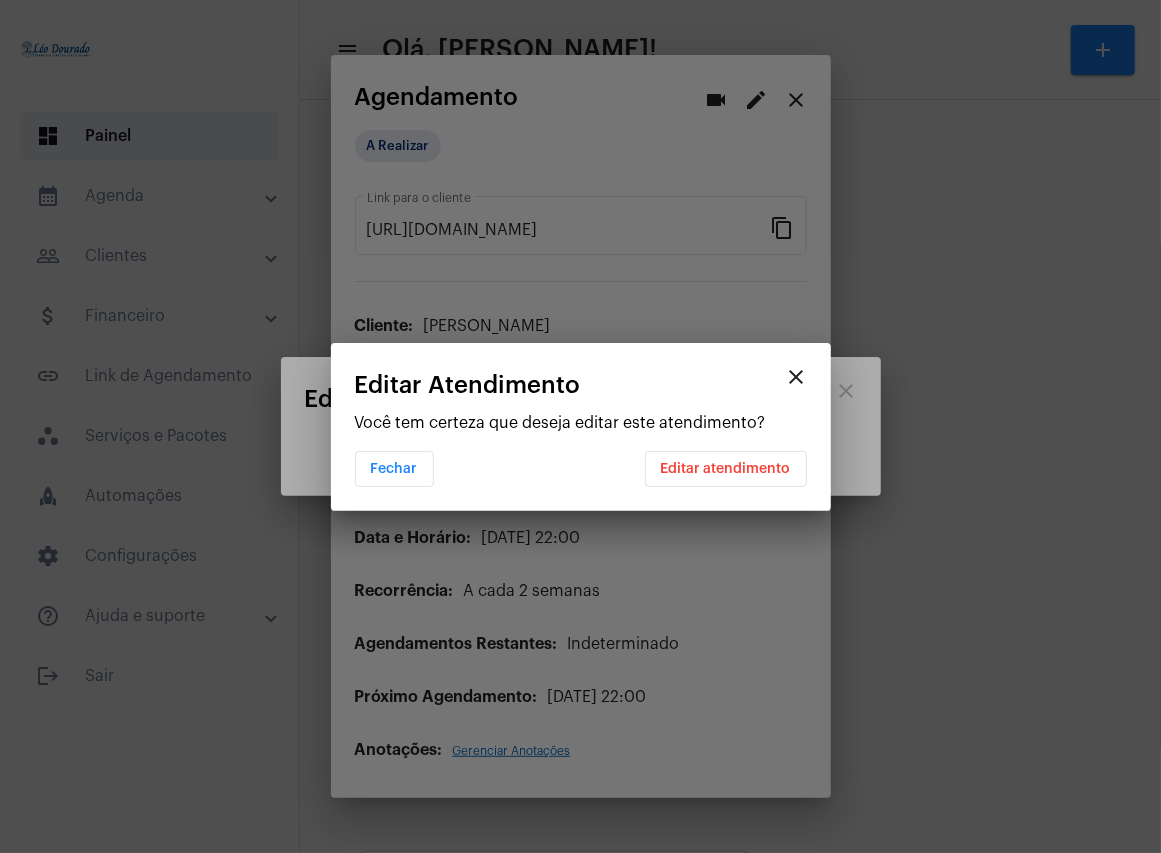 scroll, scrollTop: 0, scrollLeft: 0, axis: both 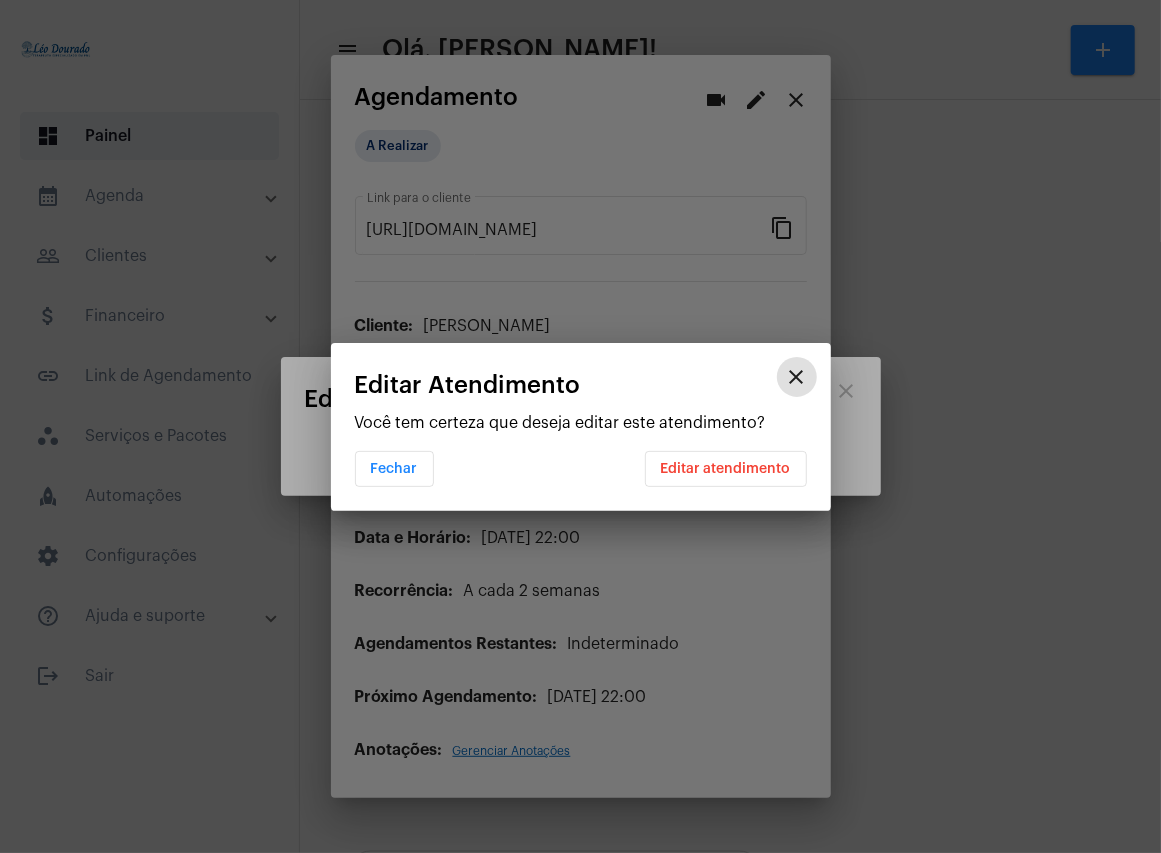click on "Editar atendimento" at bounding box center (726, 469) 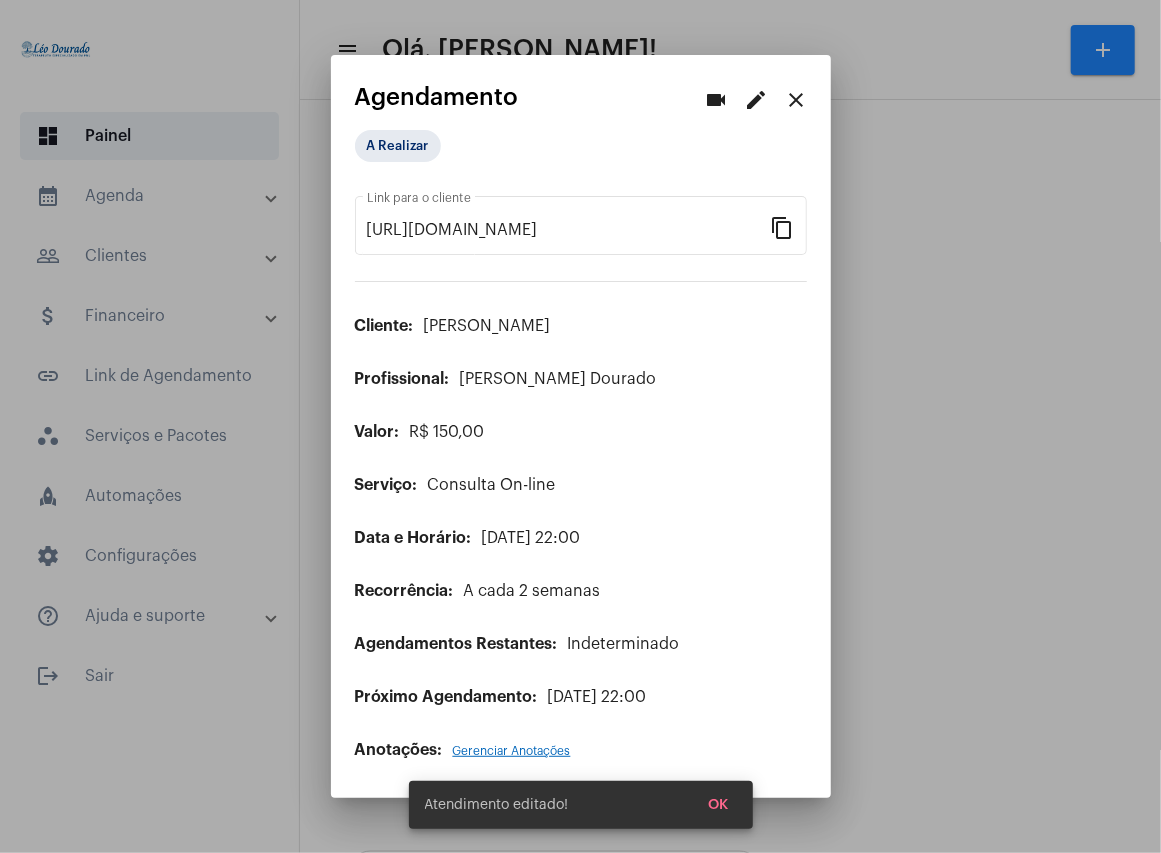 click on "close" at bounding box center [797, 100] 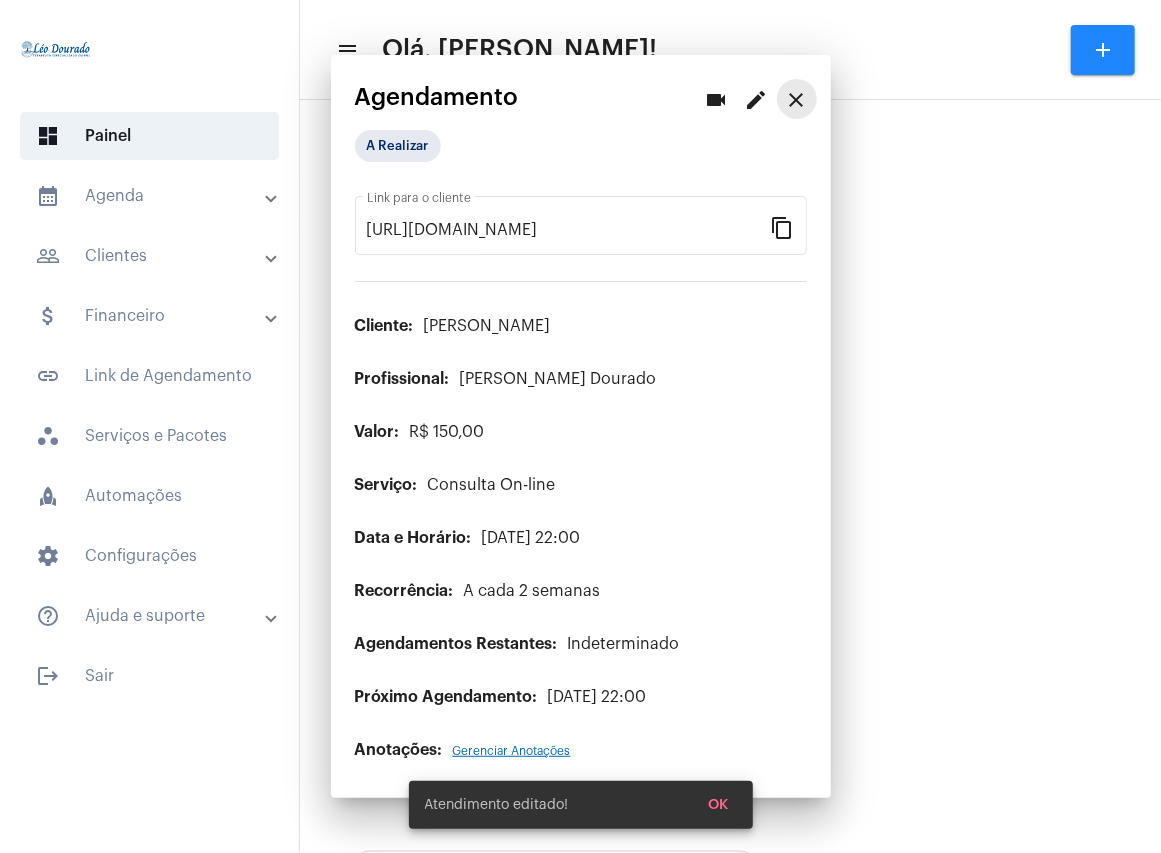 scroll, scrollTop: 0, scrollLeft: 0, axis: both 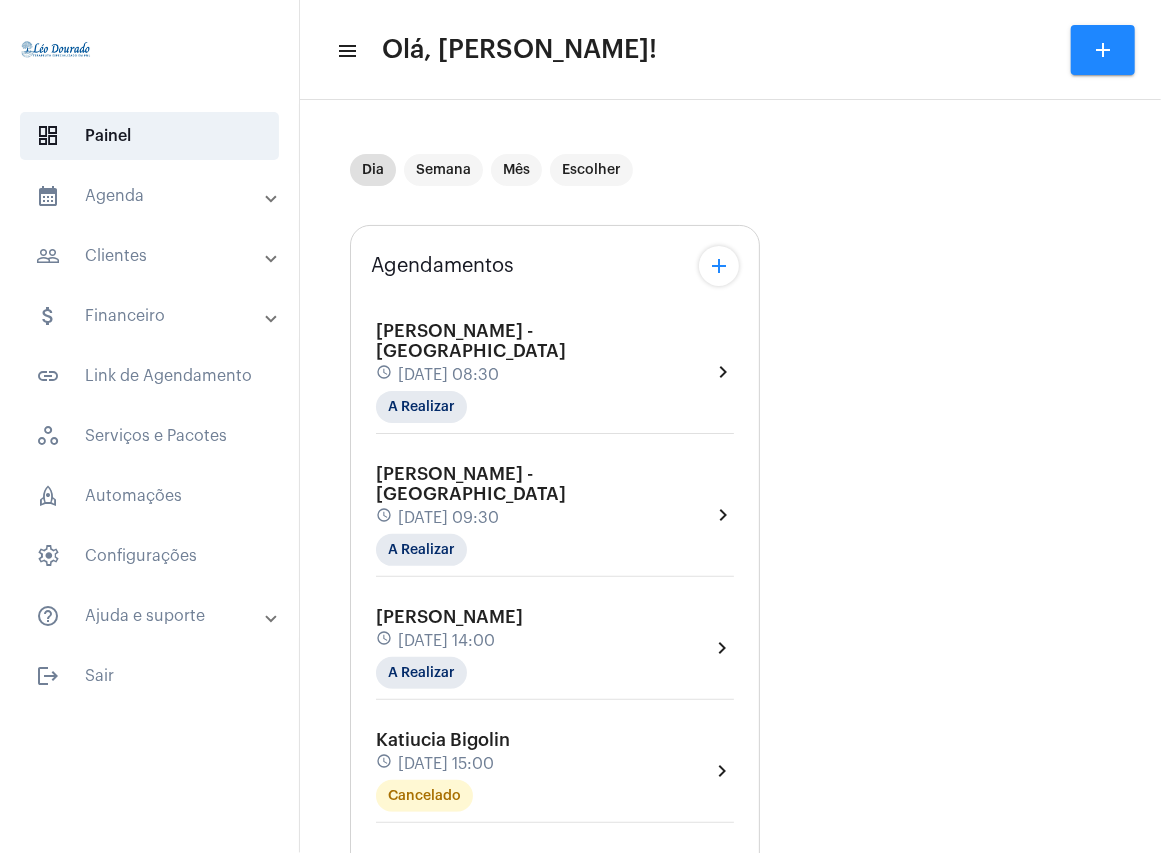click on "calendar_month_outlined  Agenda" at bounding box center [151, 196] 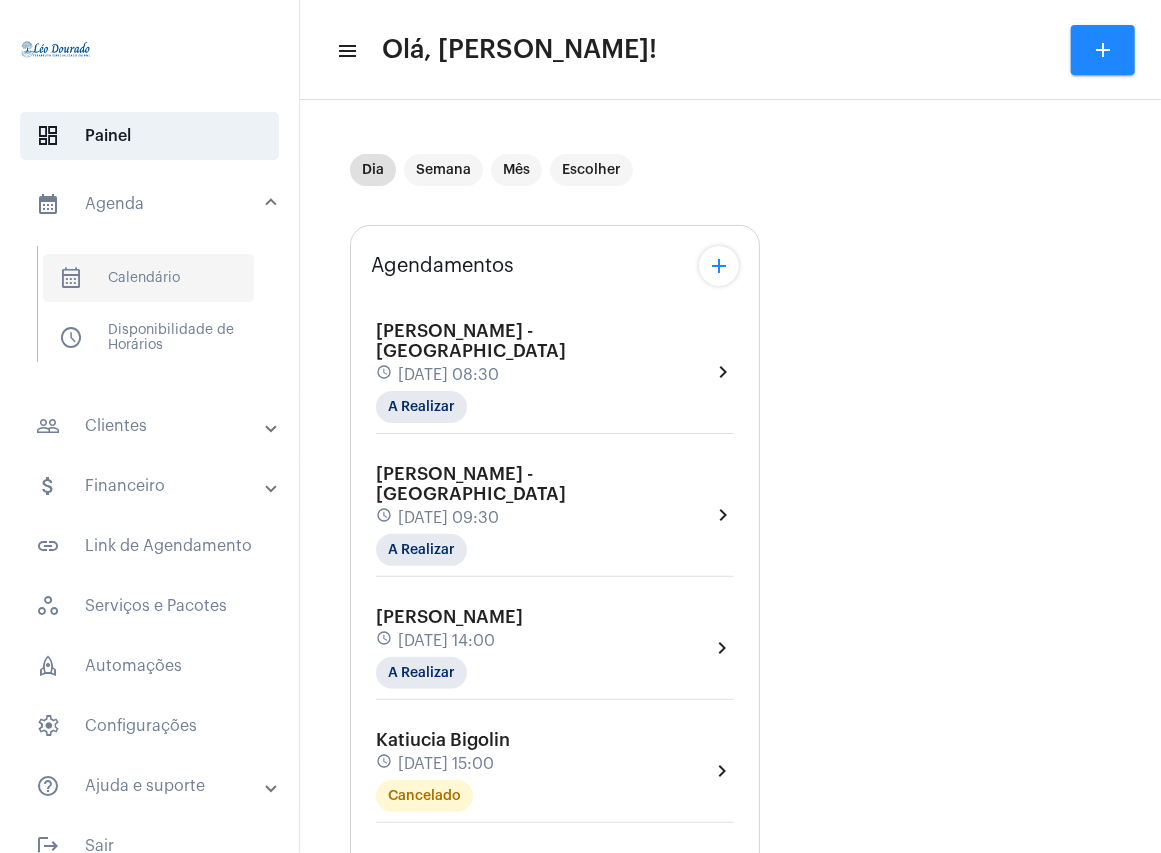 click on "calendar_month_outlined   Calendário" at bounding box center (148, 278) 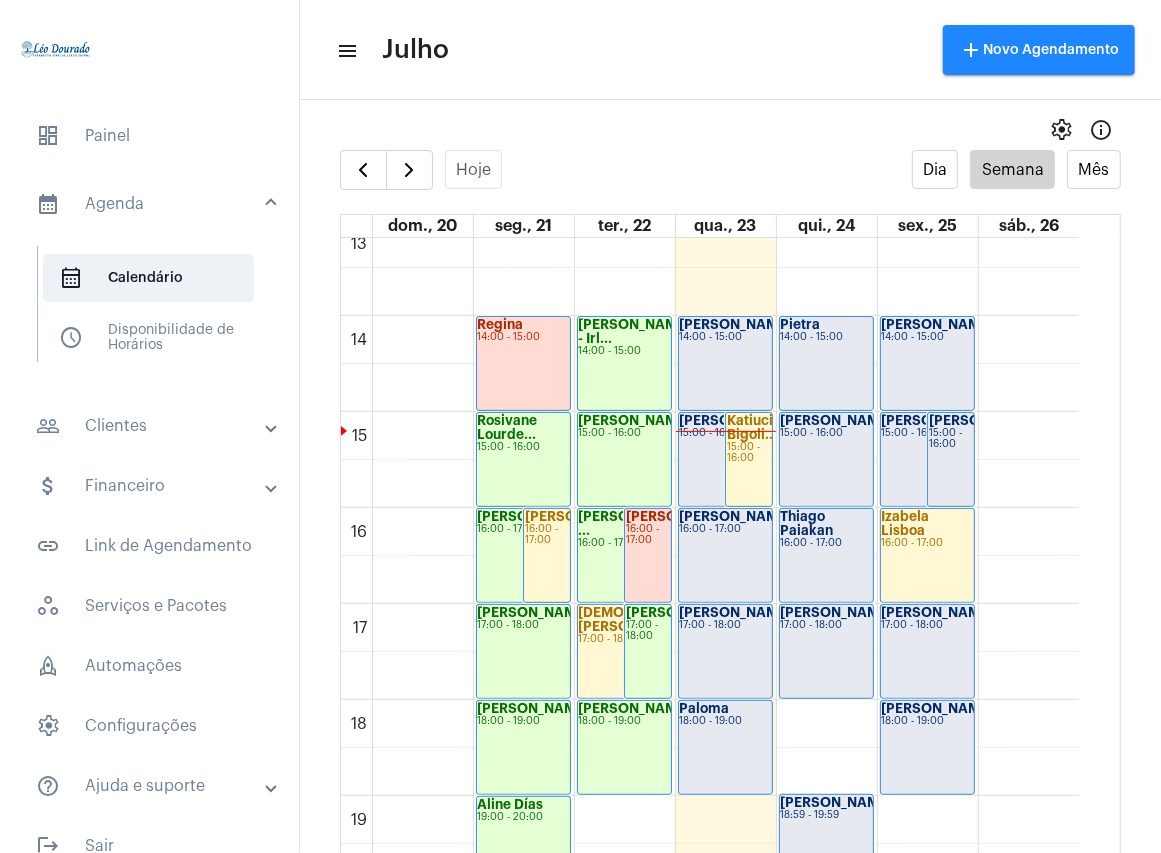 scroll, scrollTop: 1250, scrollLeft: 0, axis: vertical 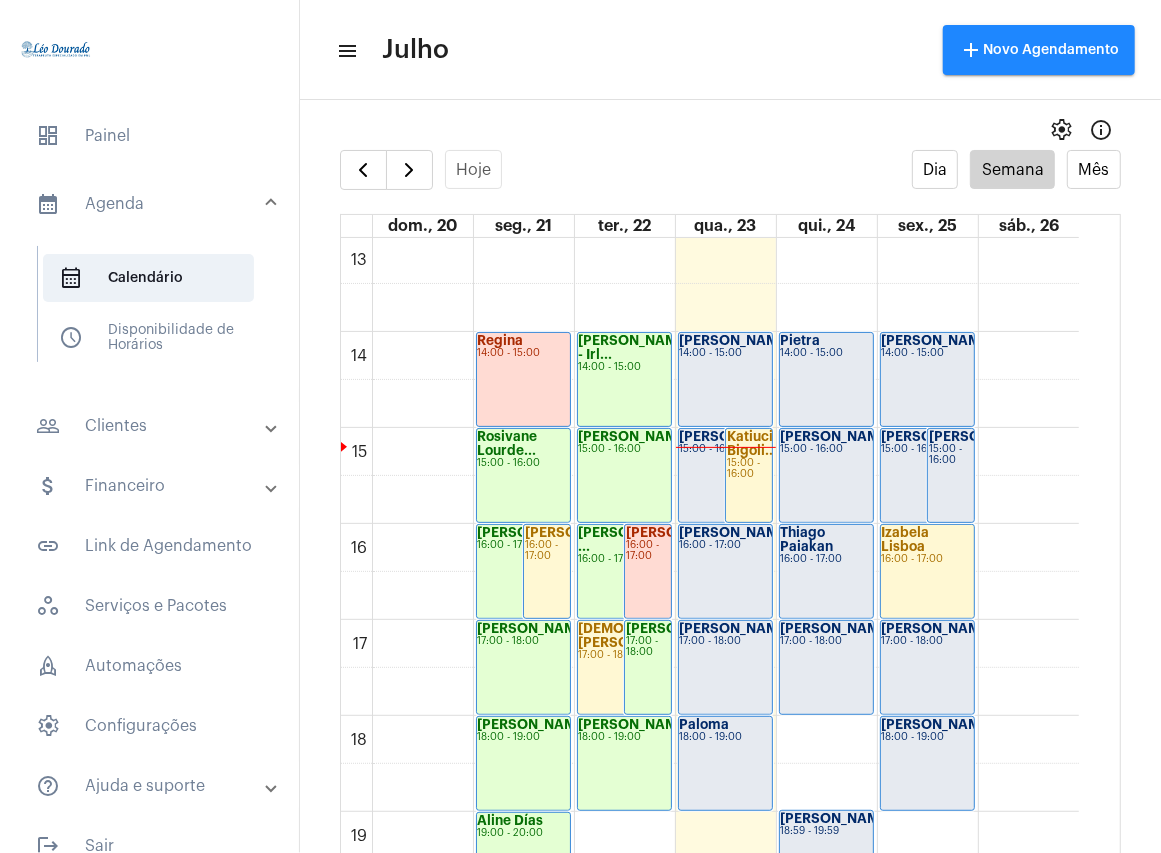 click on "17:00 - 18:00" 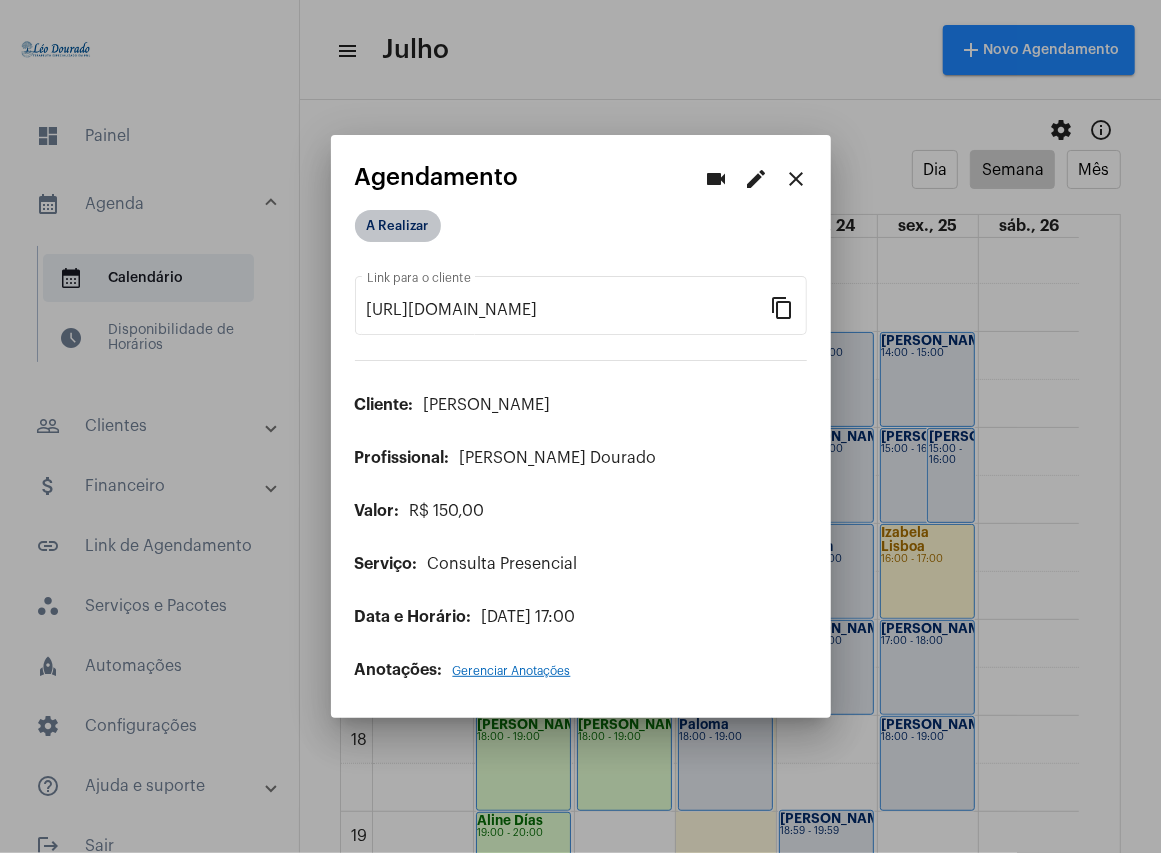click on "A Realizar" at bounding box center (398, 226) 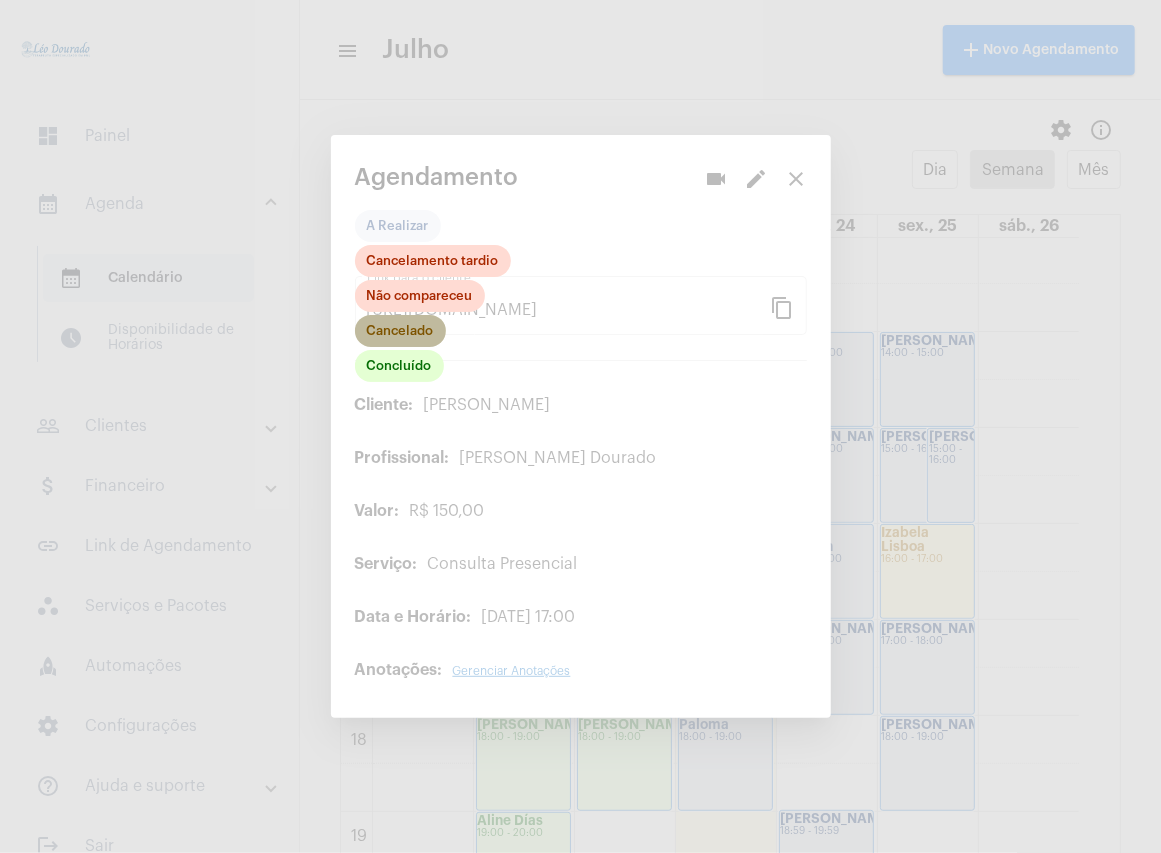 click on "Cancelado" 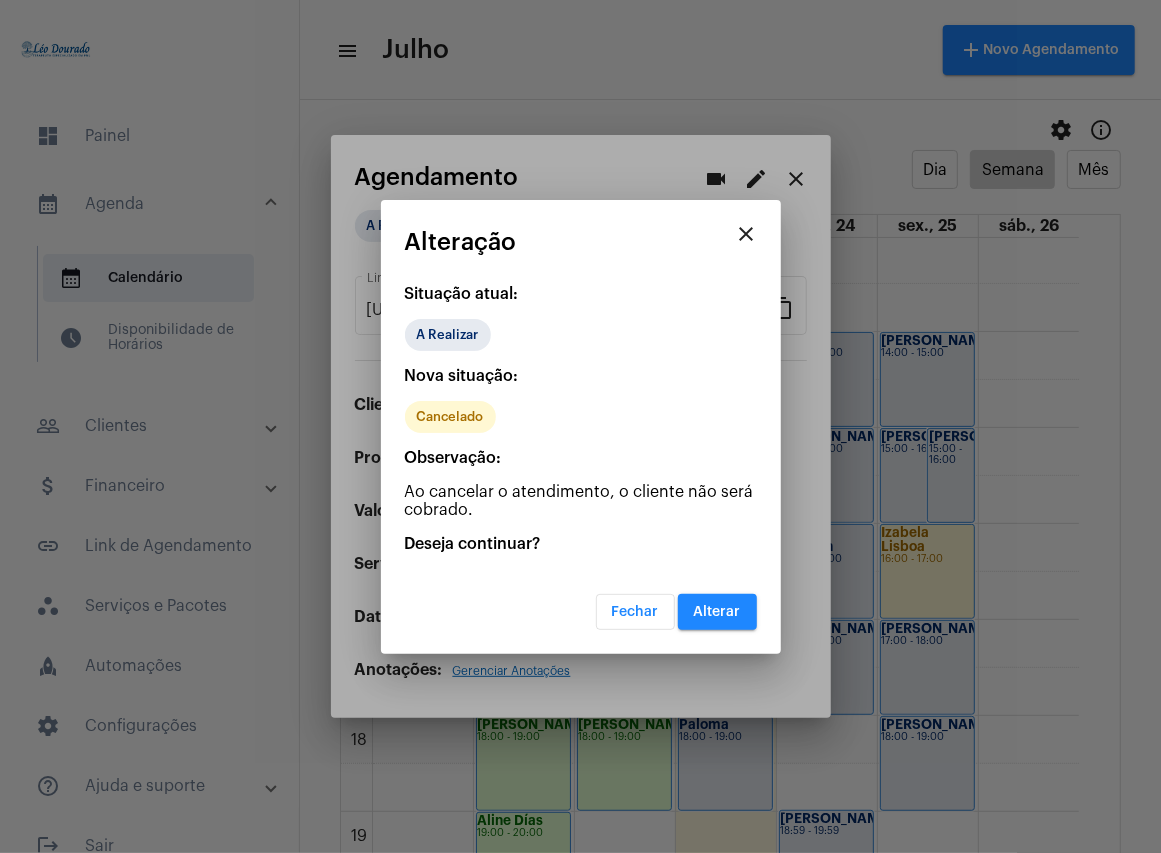 click on "Alterar" at bounding box center (717, 612) 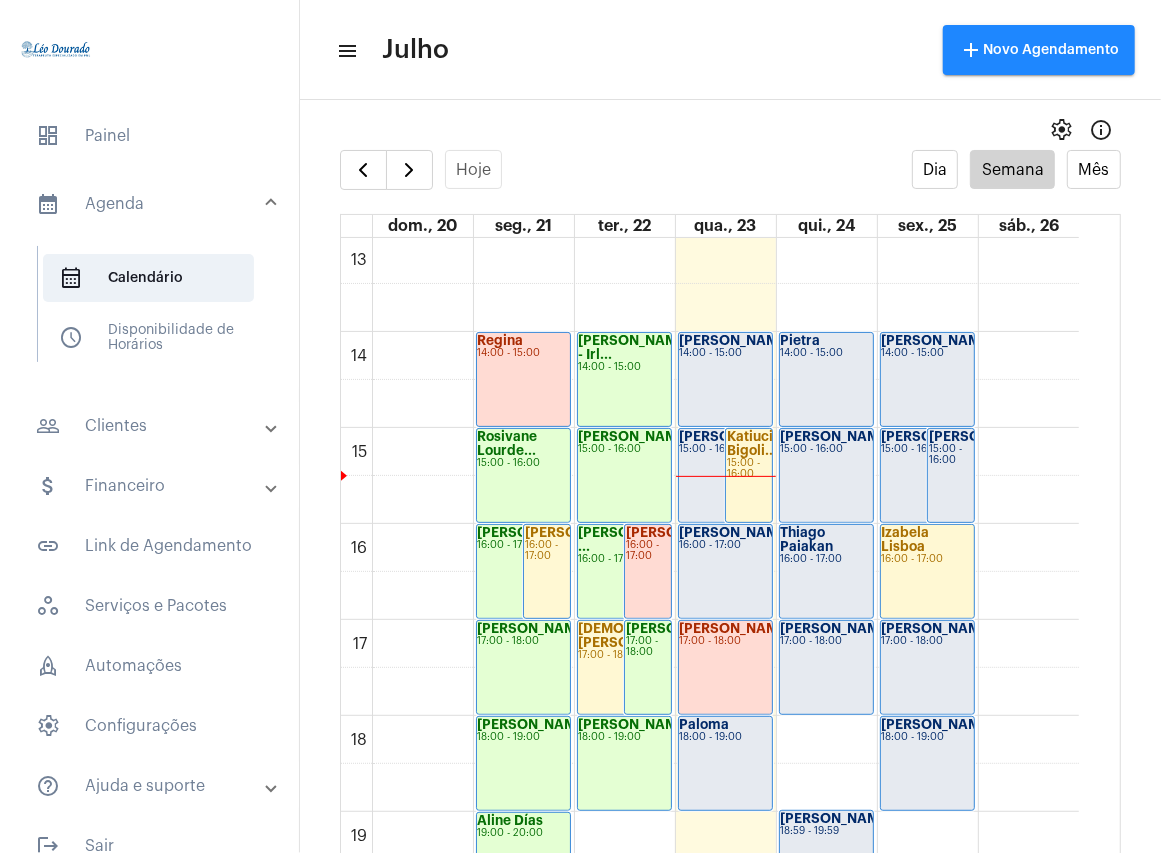 click on "[PERSON_NAME]
14:00 - 15:00" 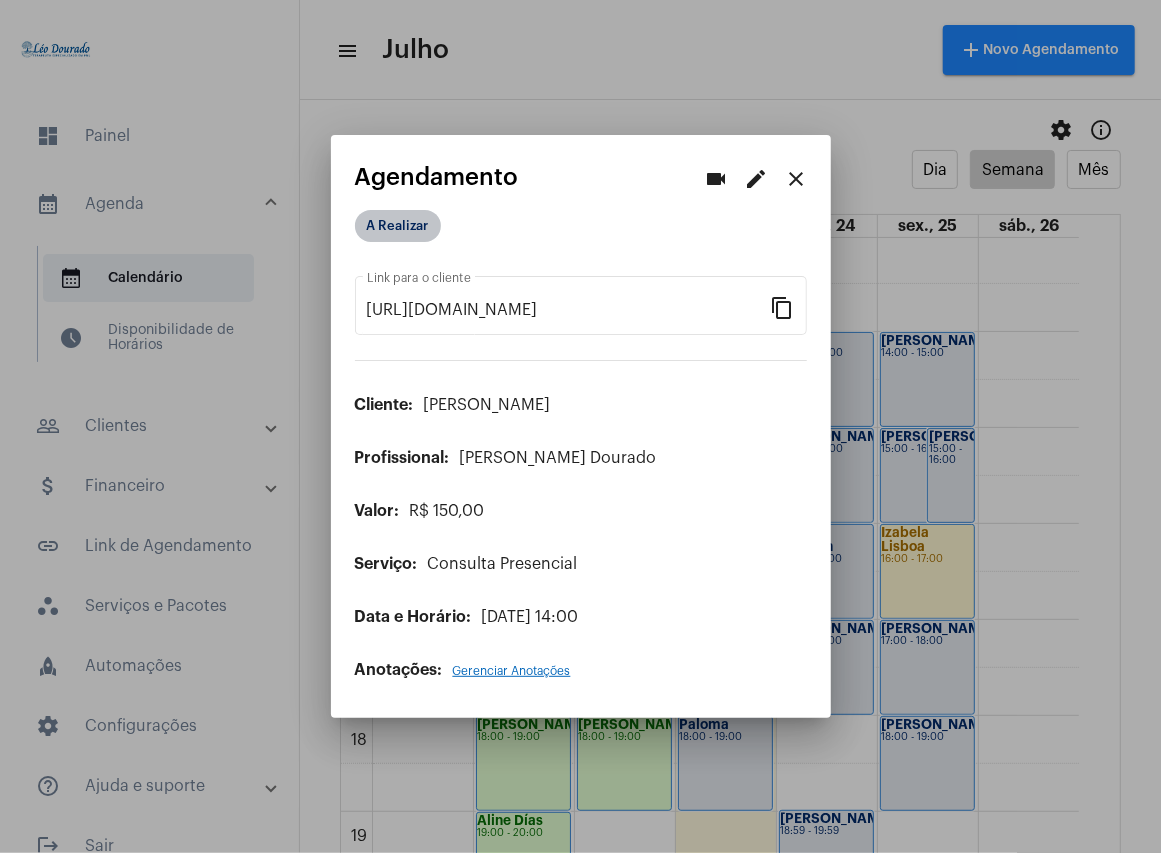 click on "A Realizar" at bounding box center [398, 226] 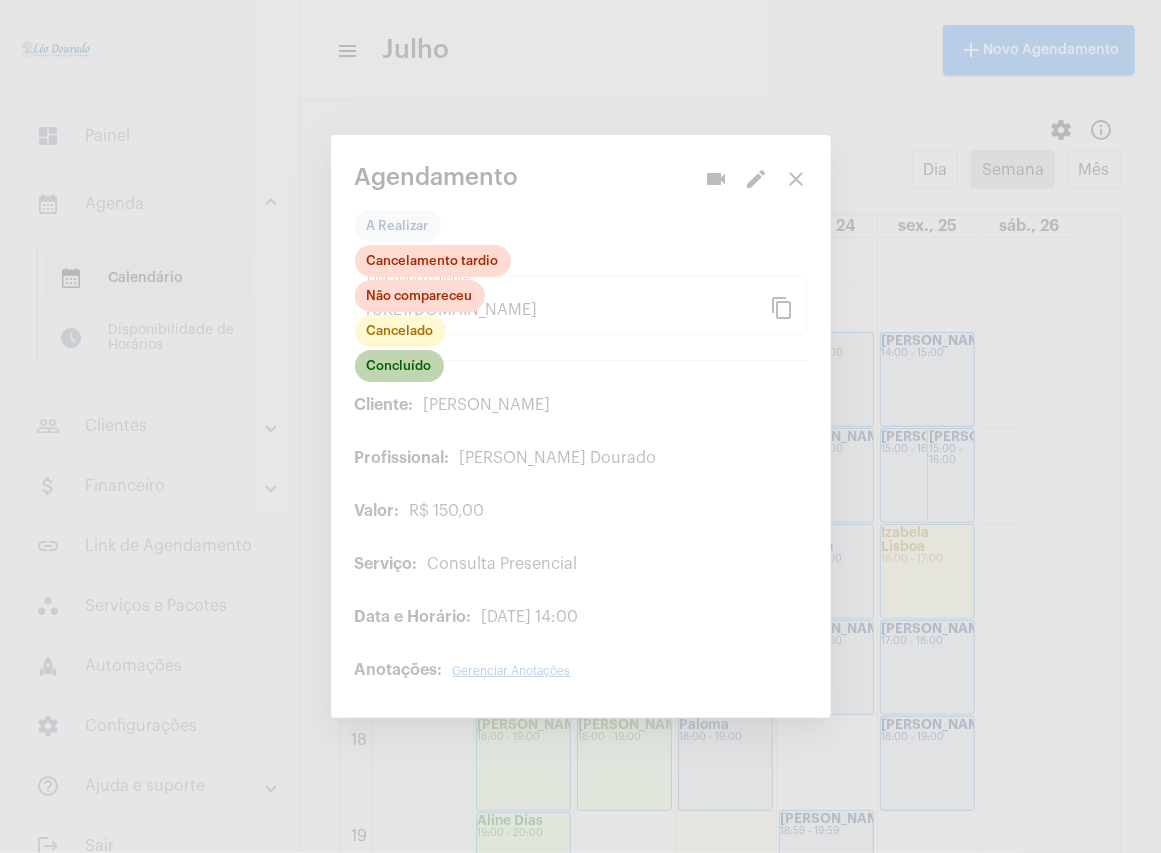 click on "Concluído" 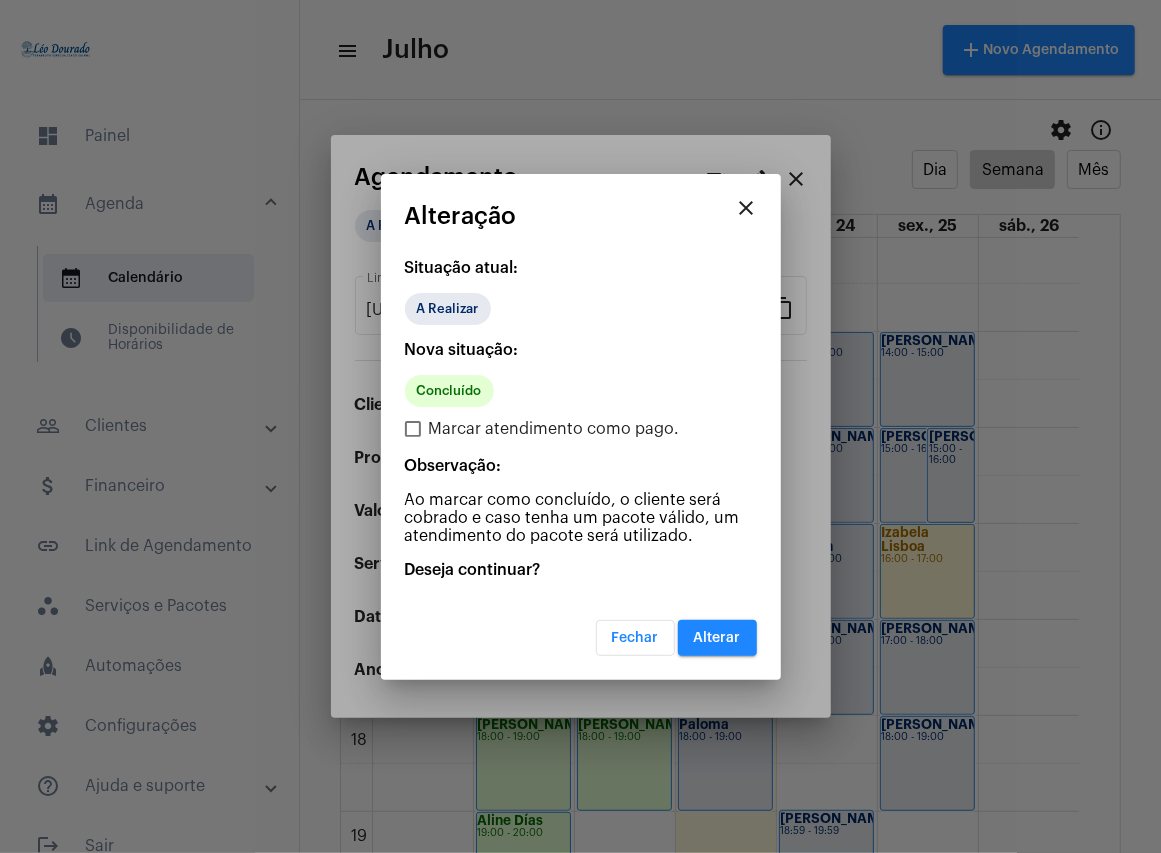 click on "Marcar atendimento como pago." at bounding box center [554, 429] 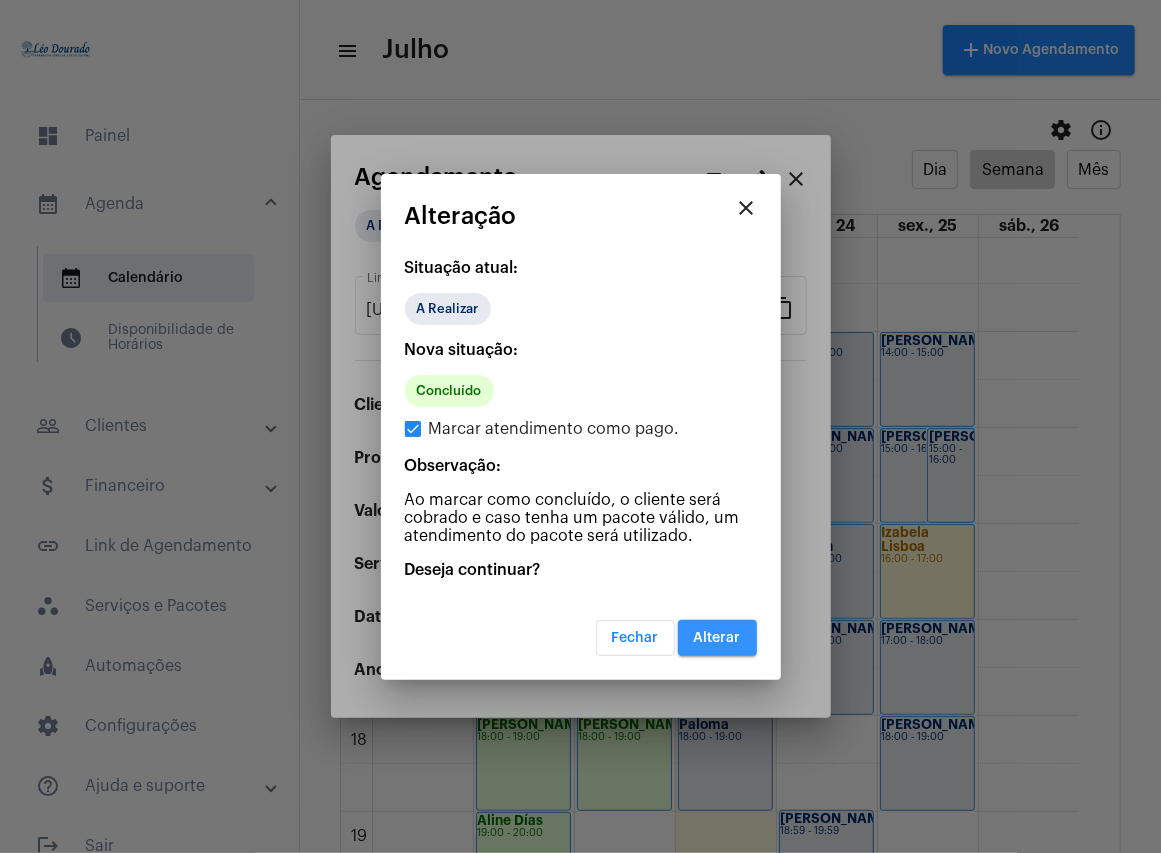 click on "Alterar" at bounding box center [717, 638] 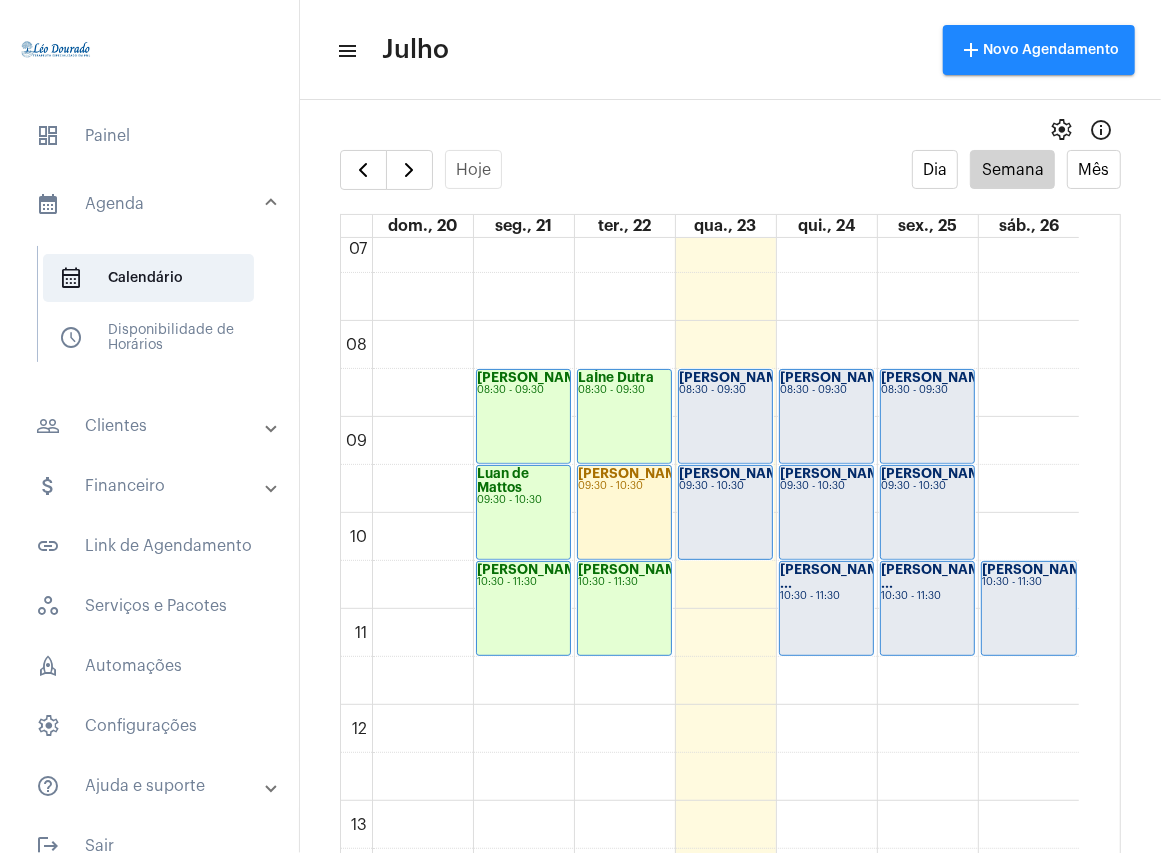 scroll, scrollTop: 717, scrollLeft: 0, axis: vertical 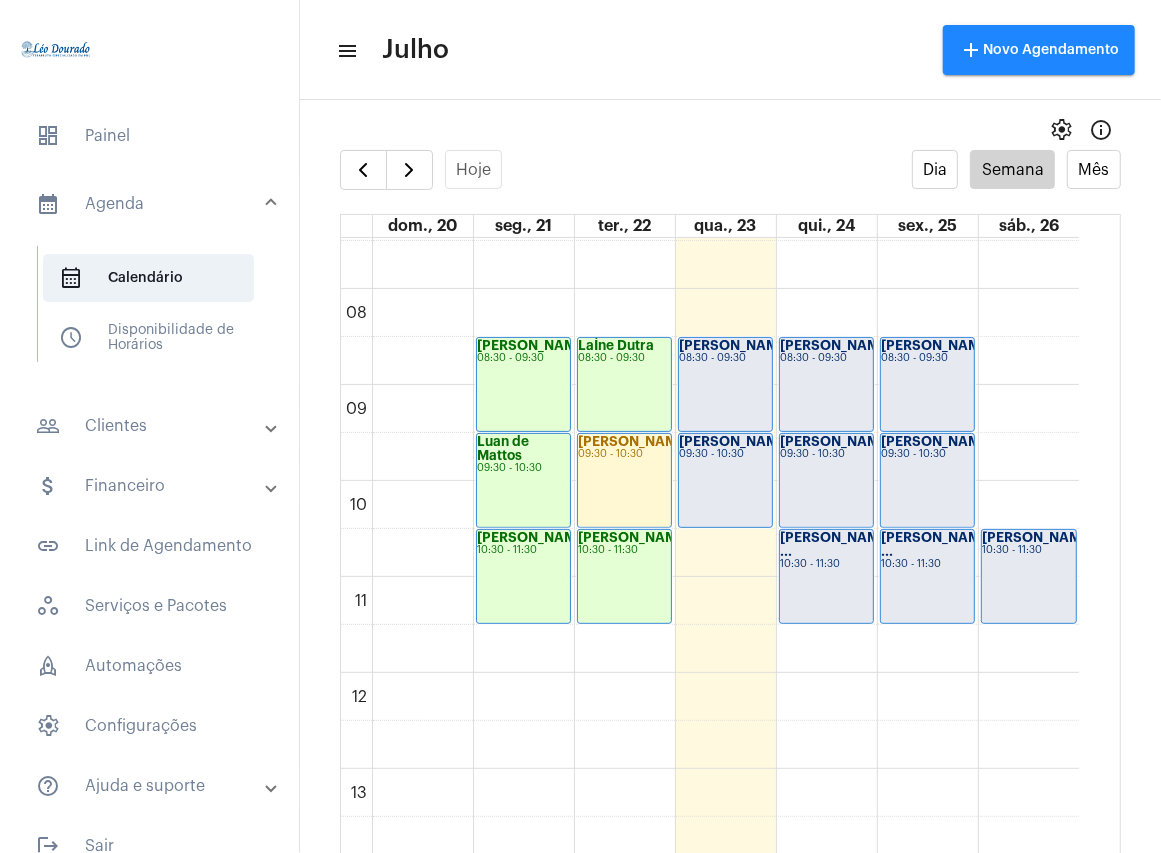 click on "[PERSON_NAME]
08:30 - 09:30" 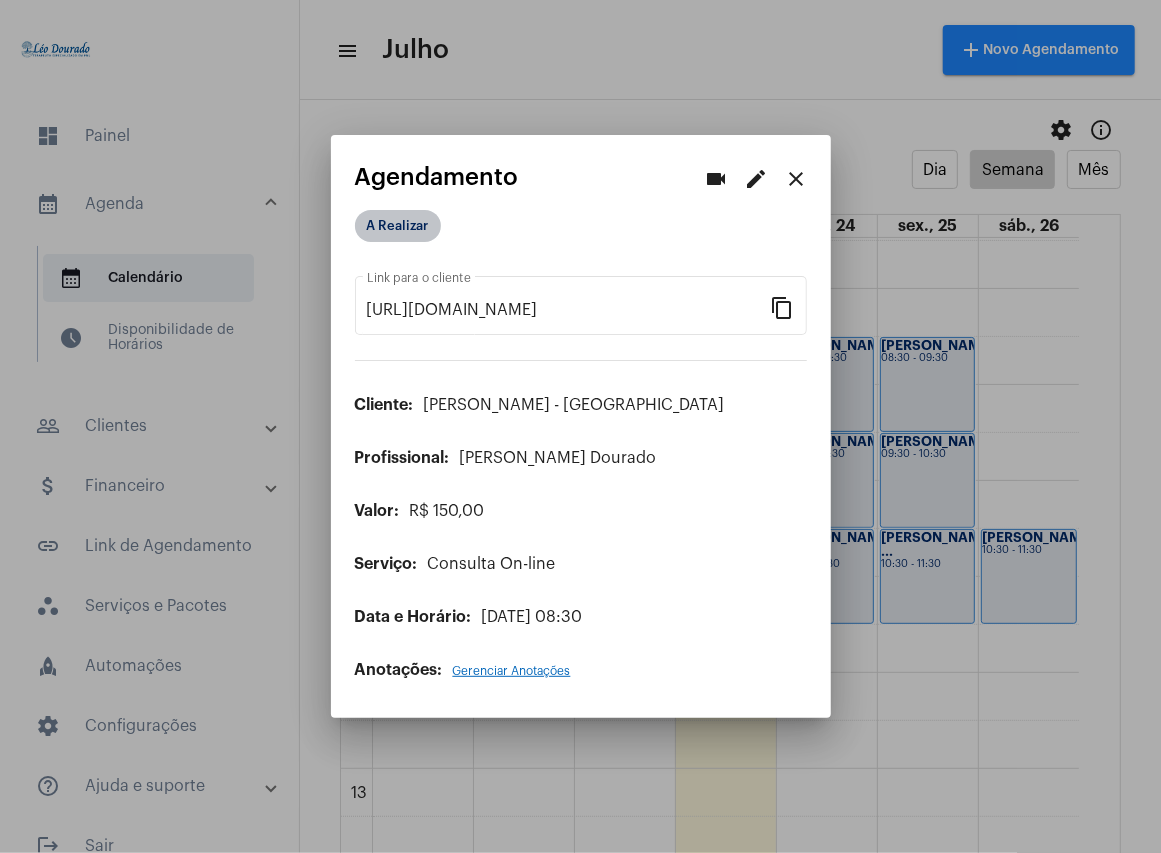 click on "A Realizar" at bounding box center [398, 226] 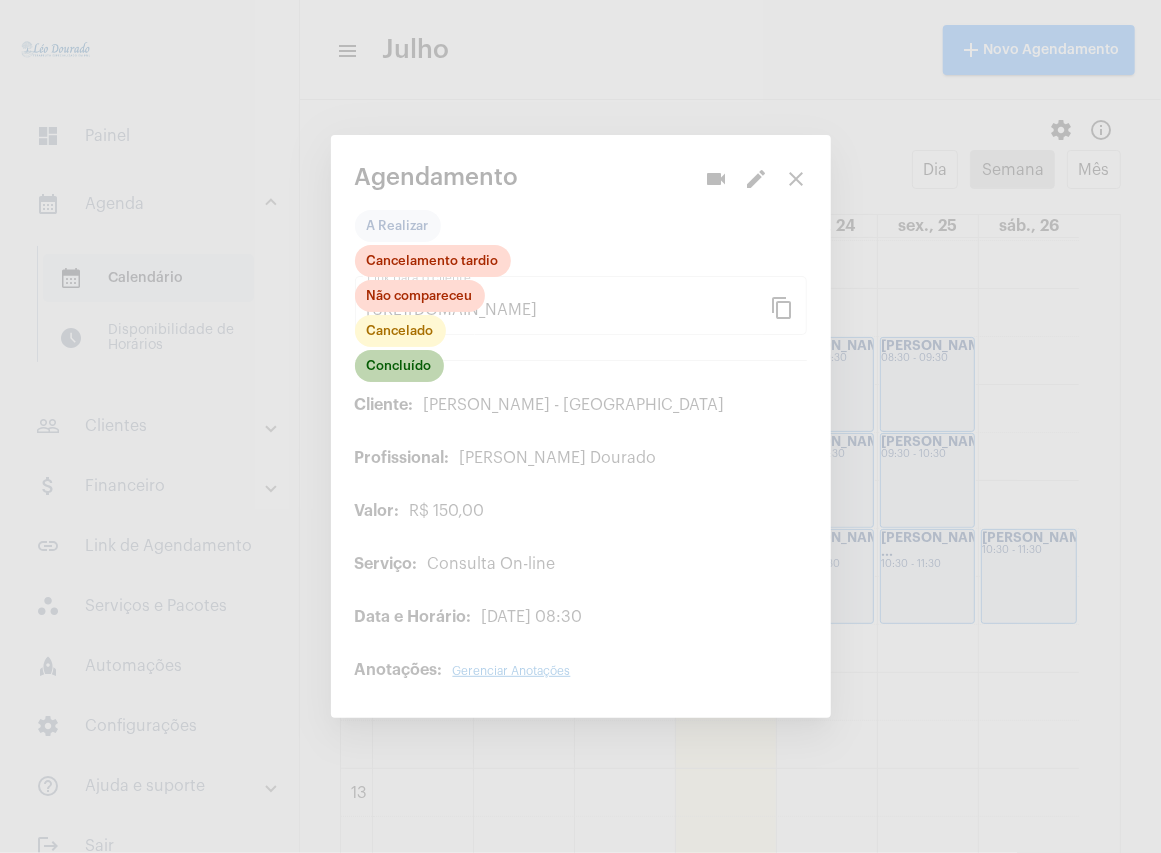 click on "Concluído" 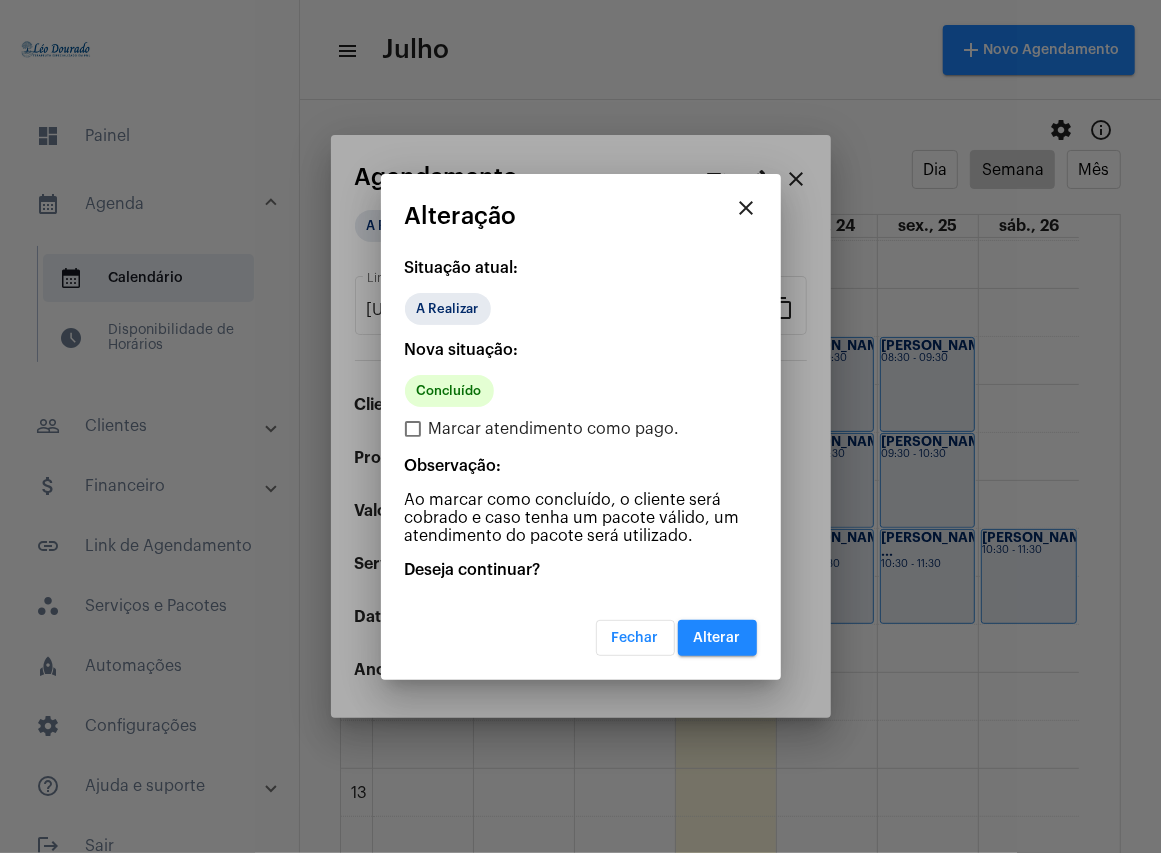 click on "Marcar atendimento como pago." at bounding box center [554, 429] 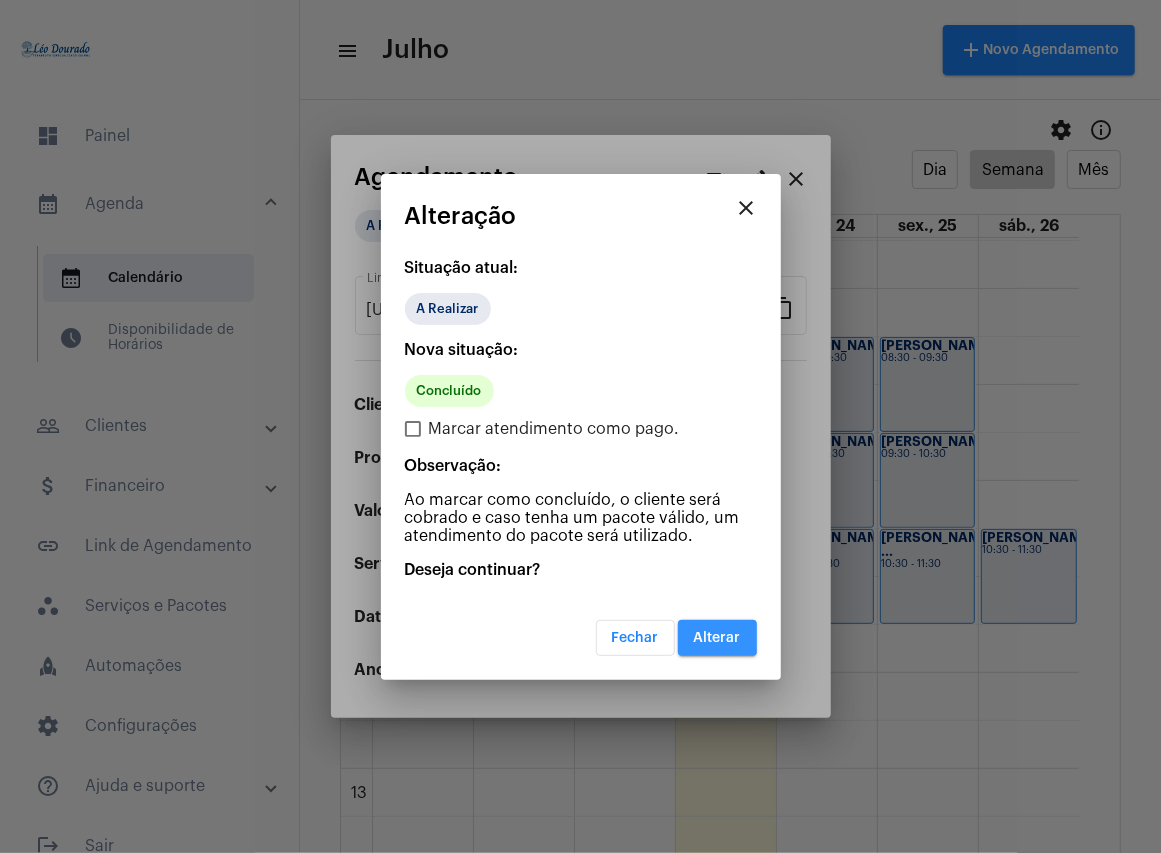 click on "Alterar" at bounding box center (717, 638) 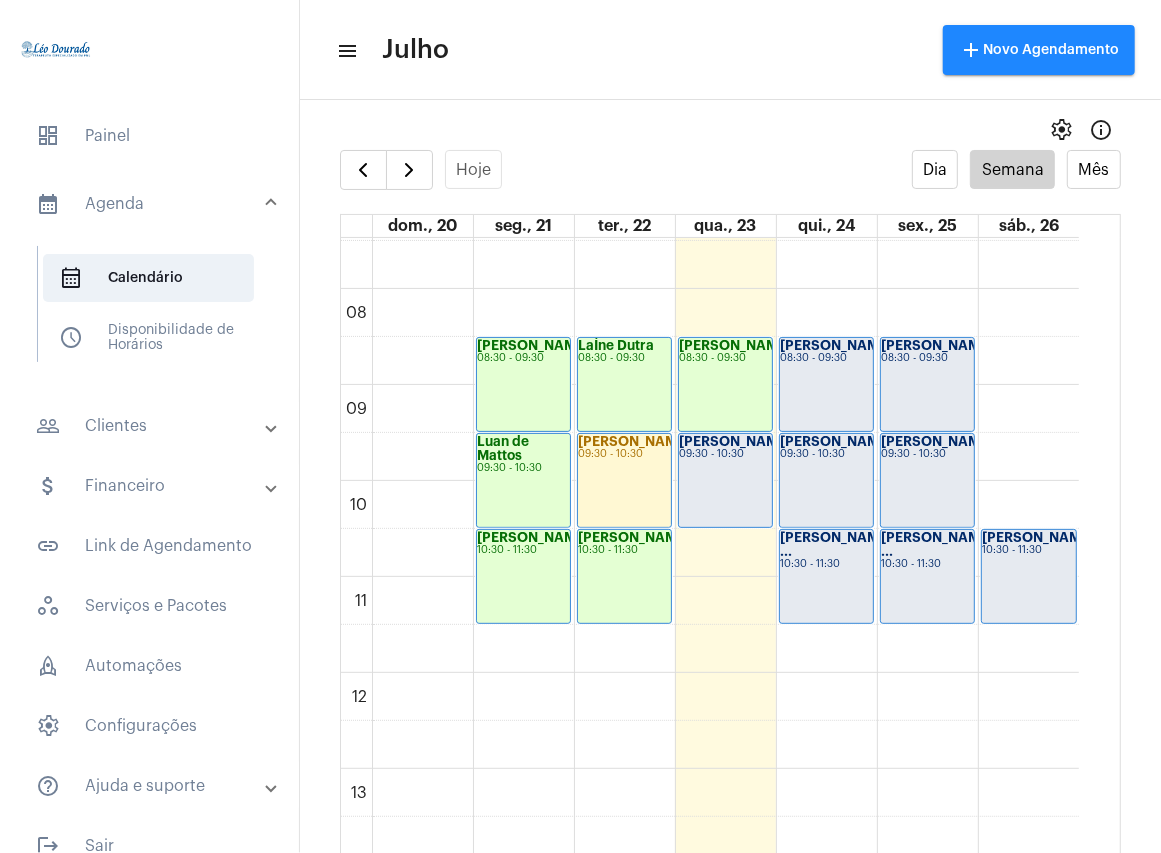 click on "[PERSON_NAME]
09:30 - 10:30" 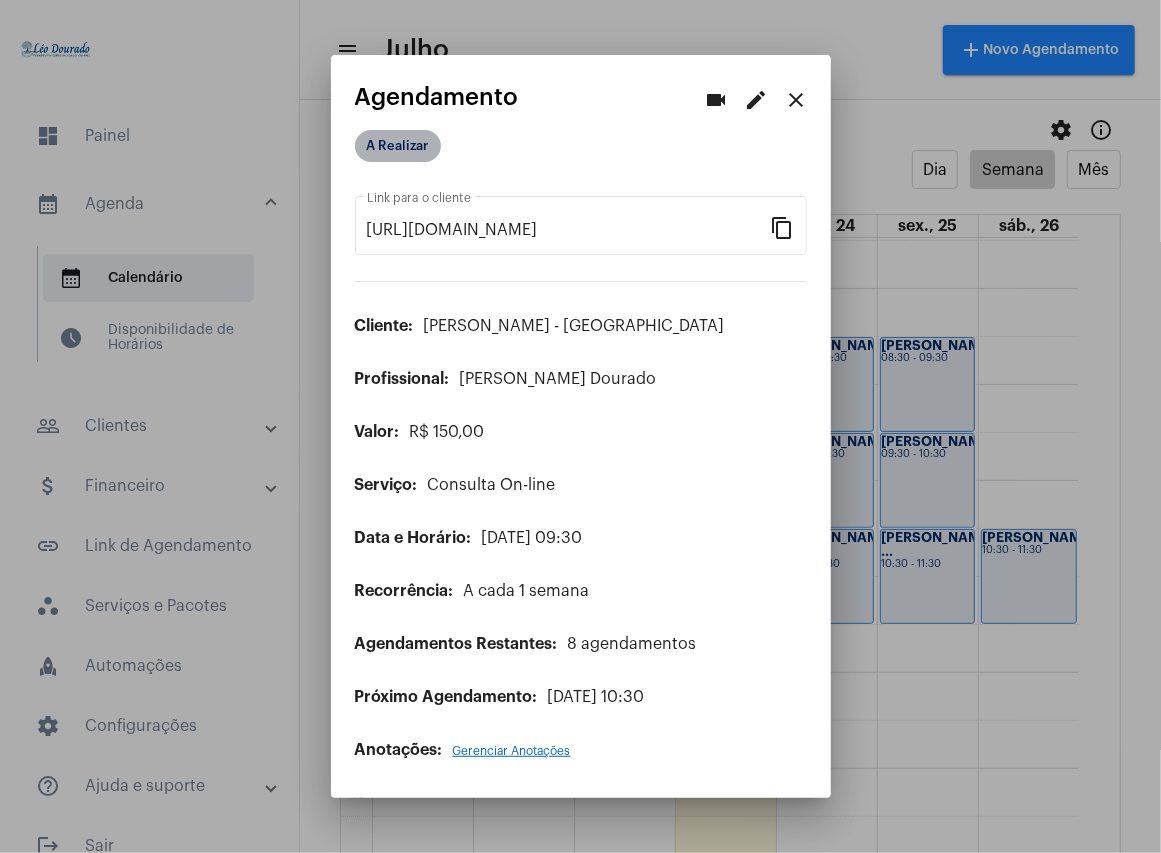 click on "A Realizar" at bounding box center (398, 146) 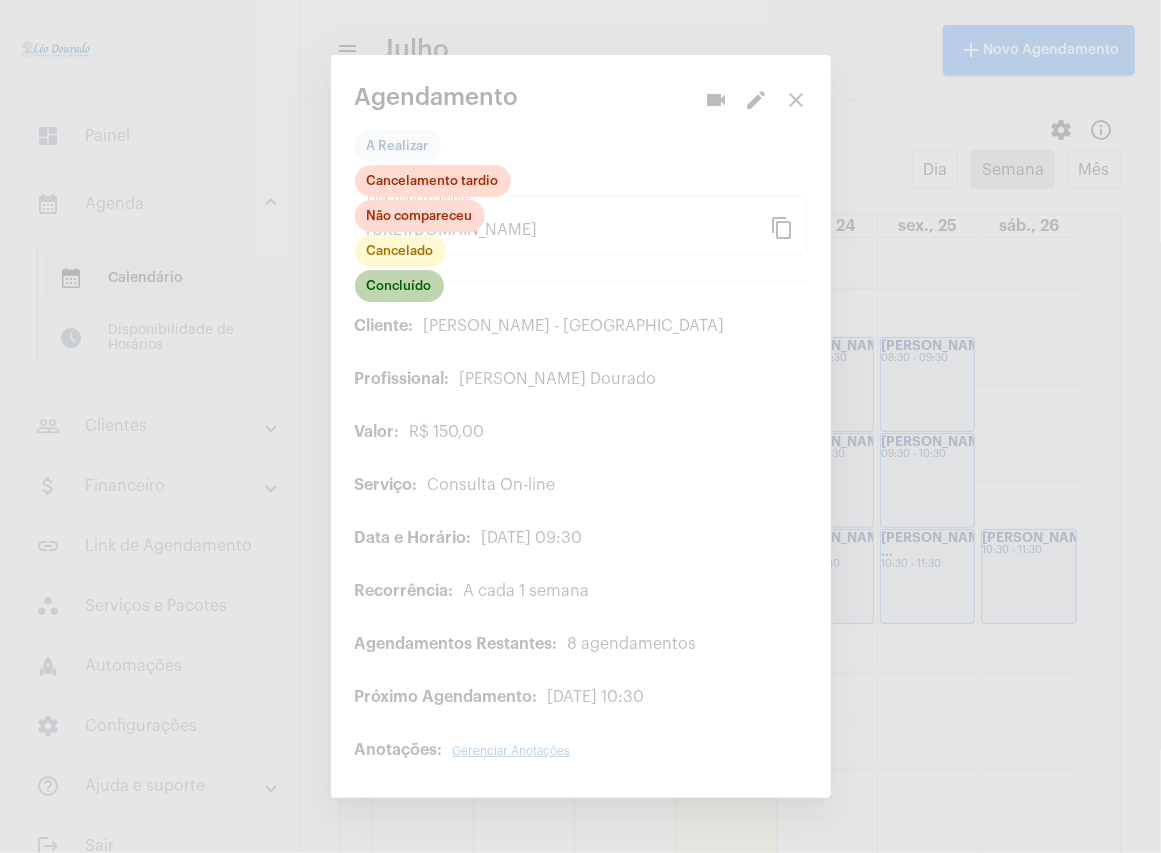 click on "Concluído" 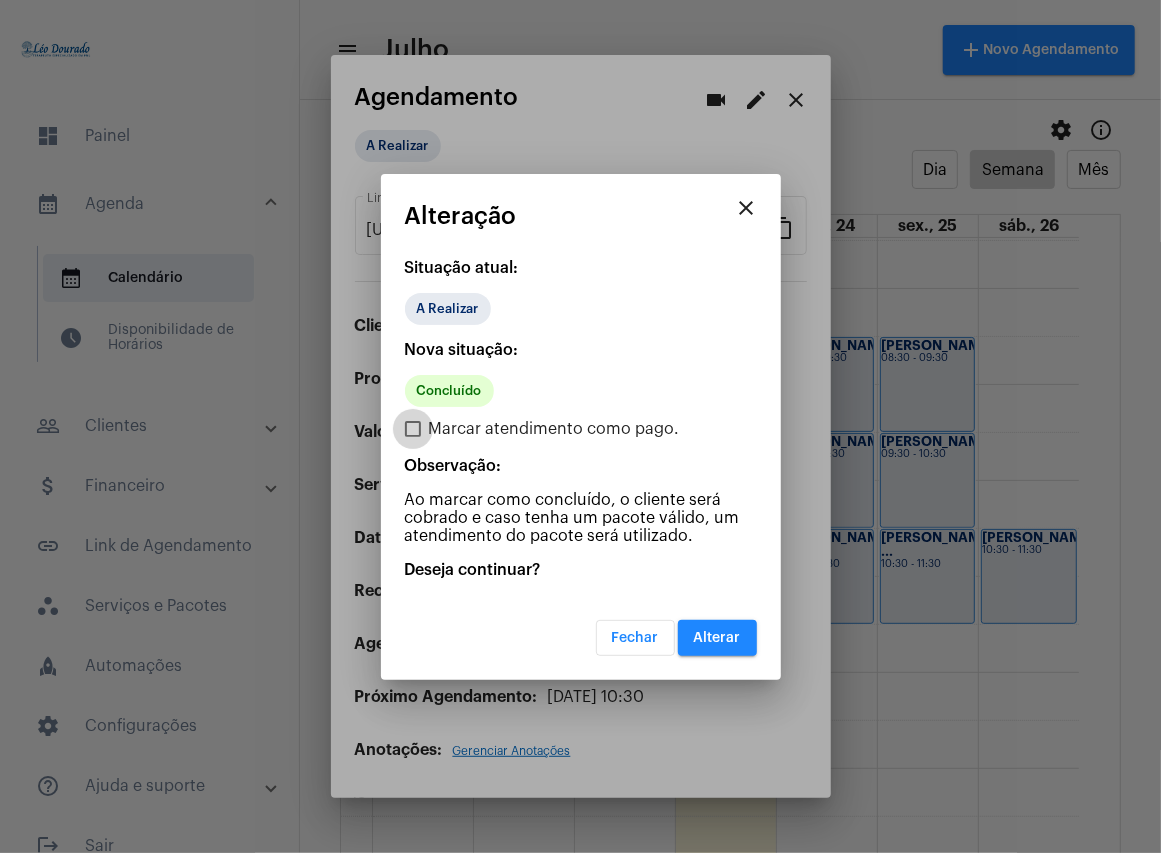 click on "Marcar atendimento como pago." at bounding box center [554, 429] 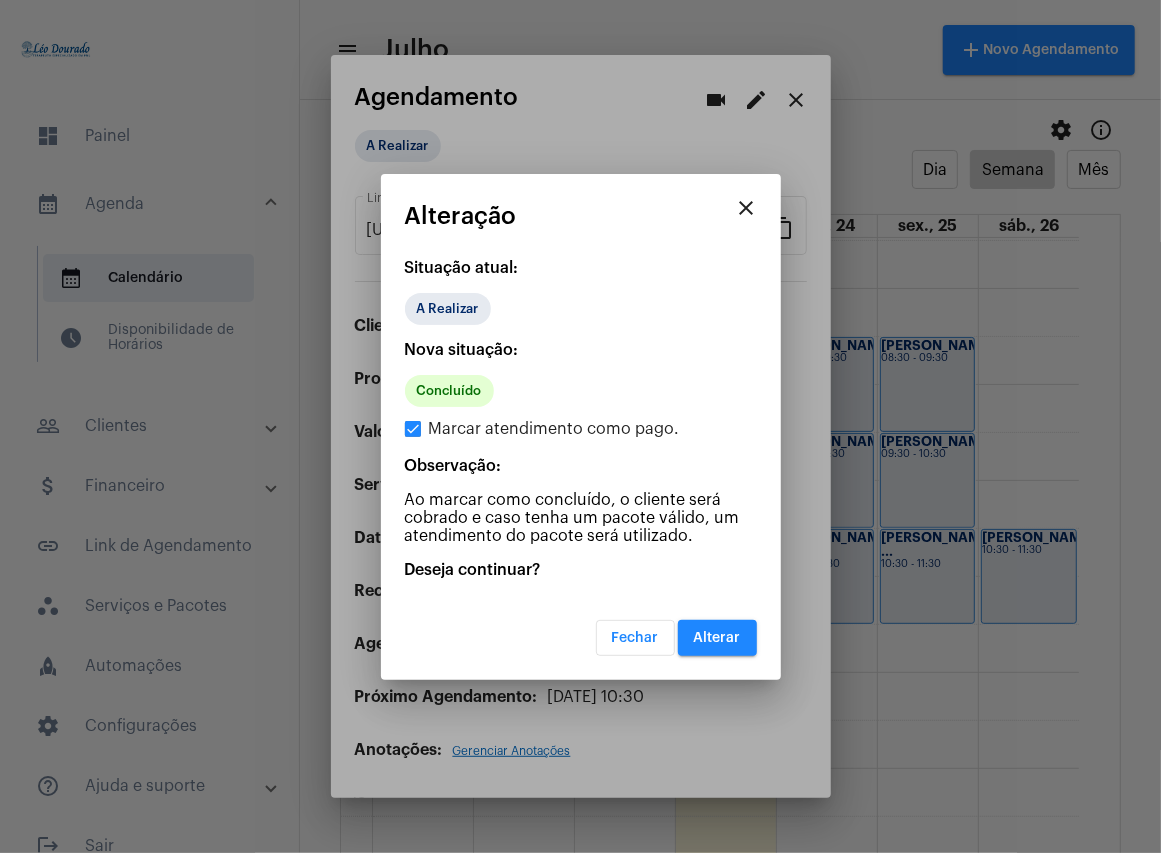 click on "Alterar" at bounding box center (717, 638) 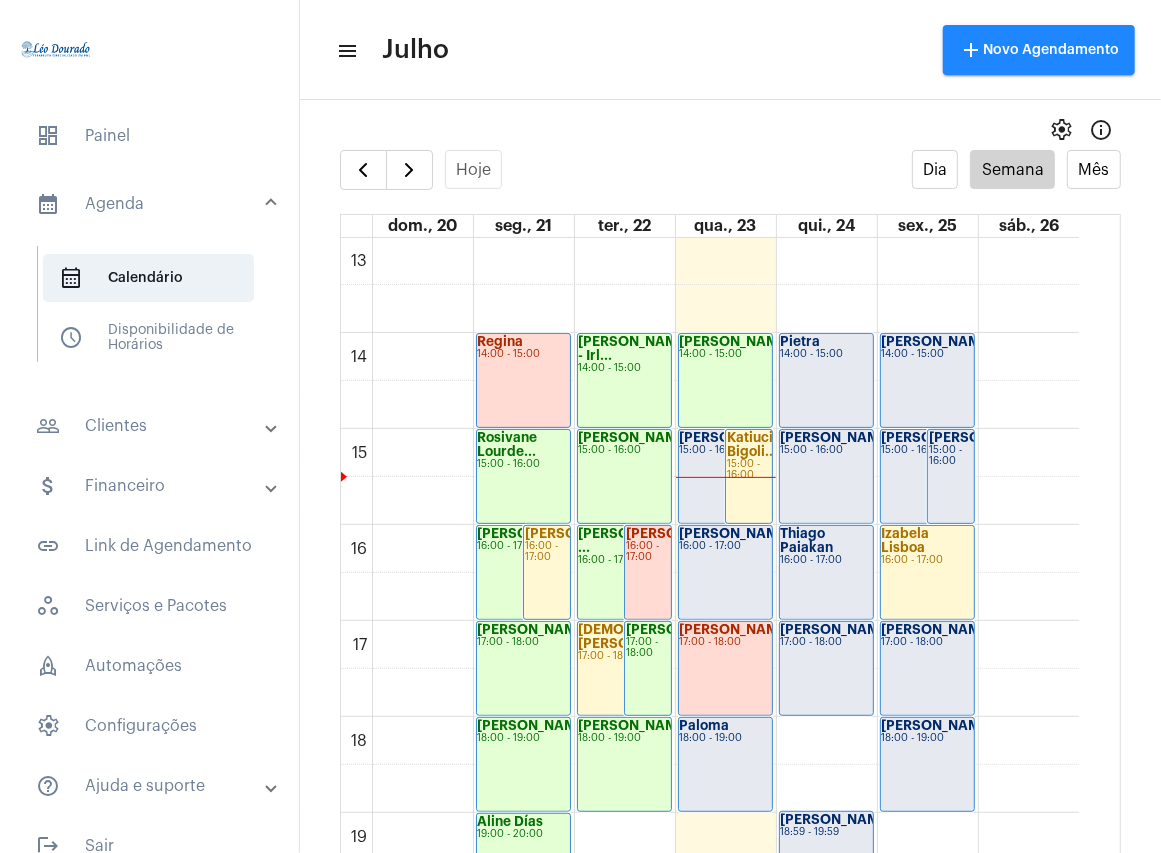scroll, scrollTop: 1250, scrollLeft: 0, axis: vertical 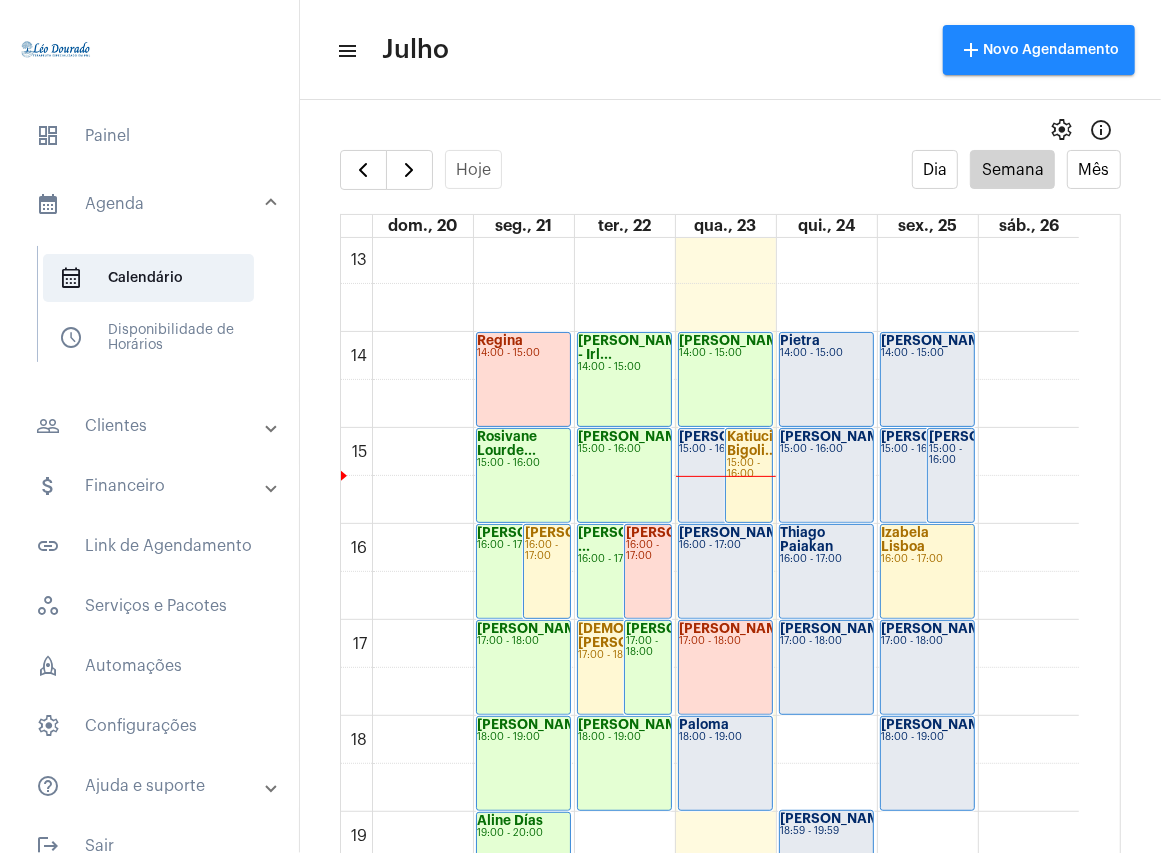click on "16:00 - 17:00" 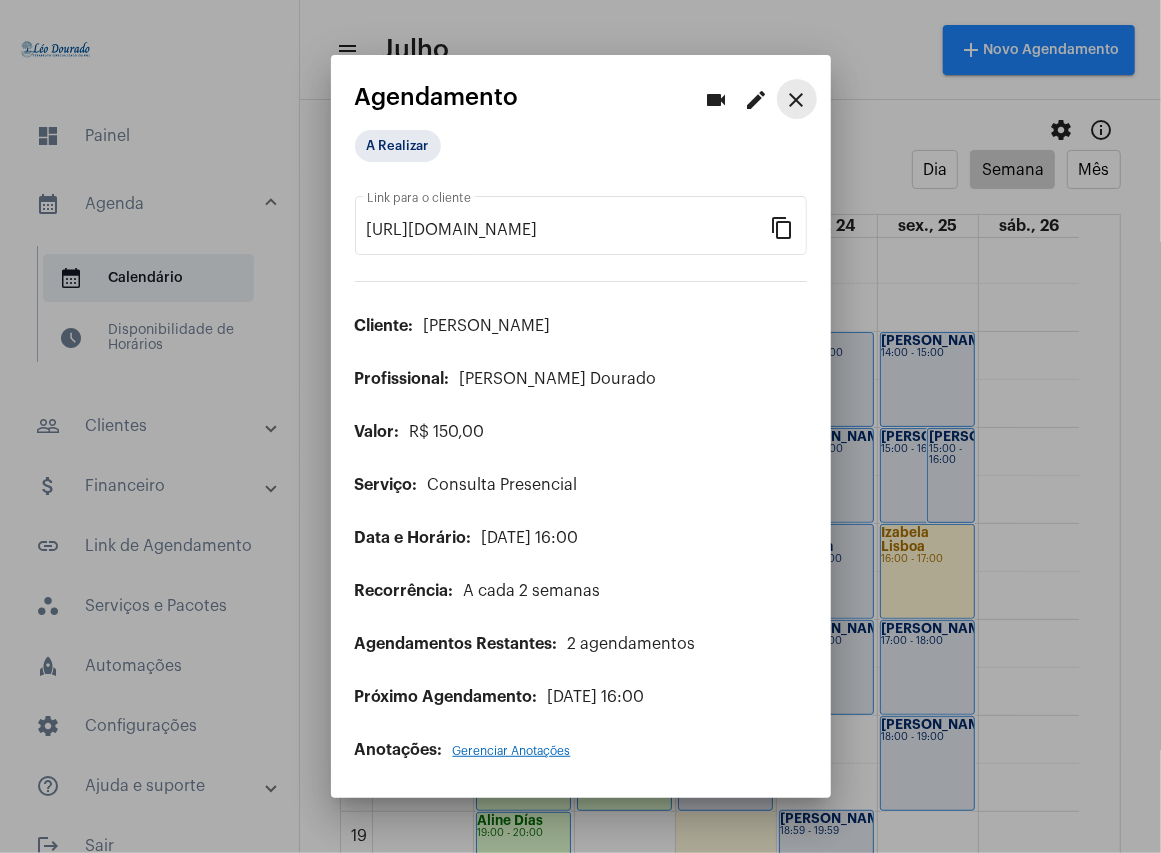click on "close" at bounding box center (797, 100) 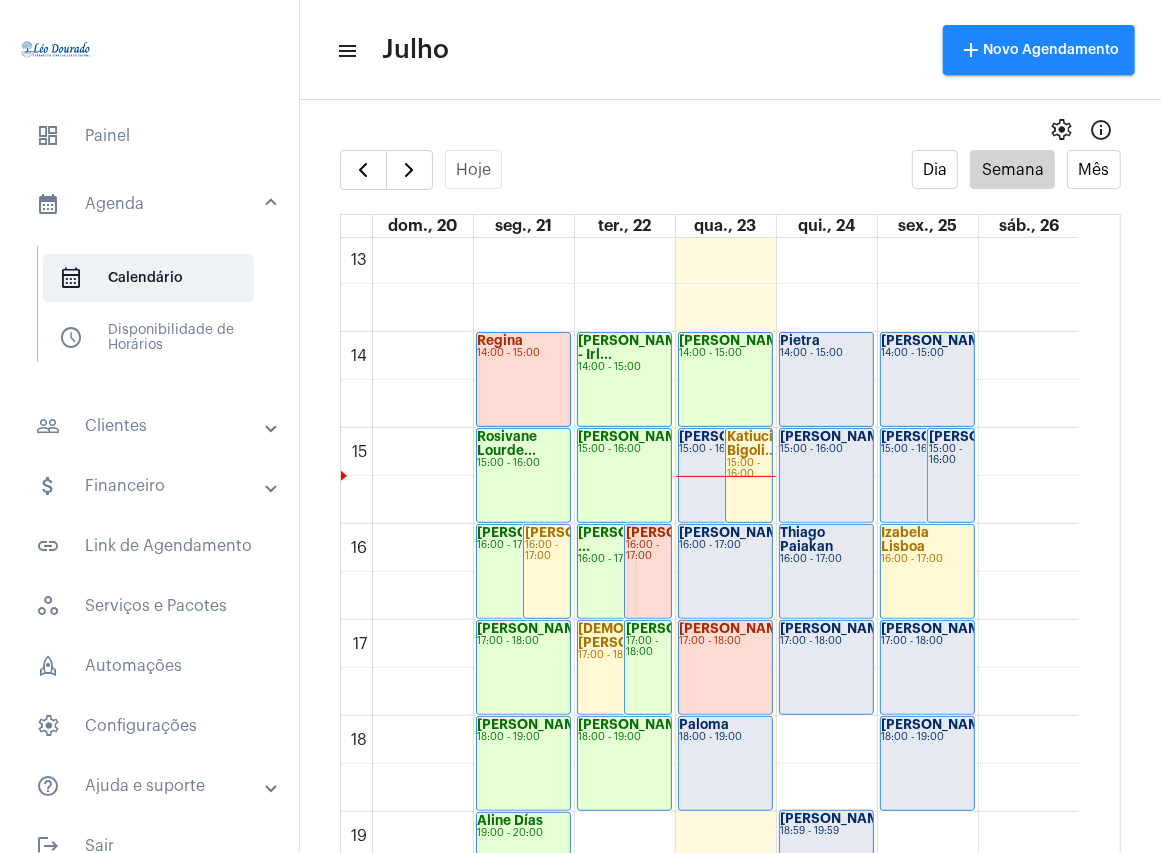 click on "[PERSON_NAME]
15:00 - 16:00" 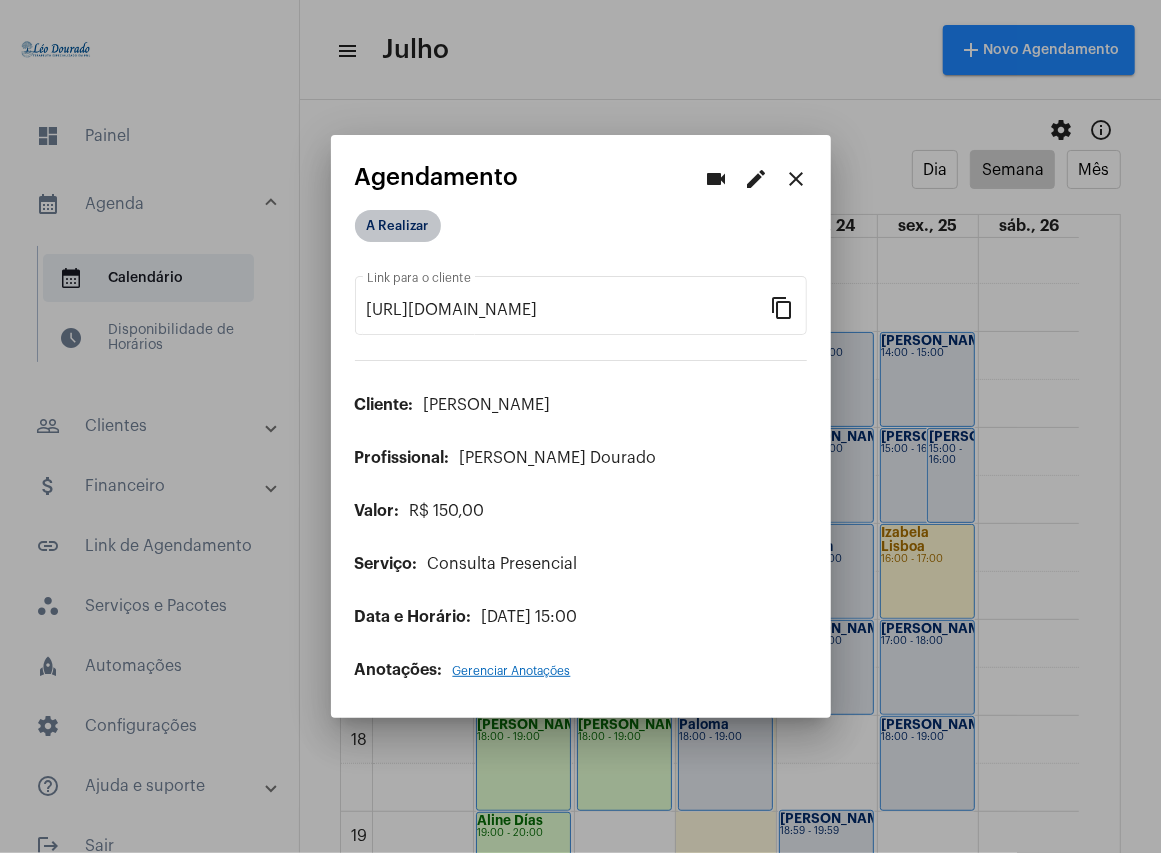 click on "A Realizar" at bounding box center (398, 226) 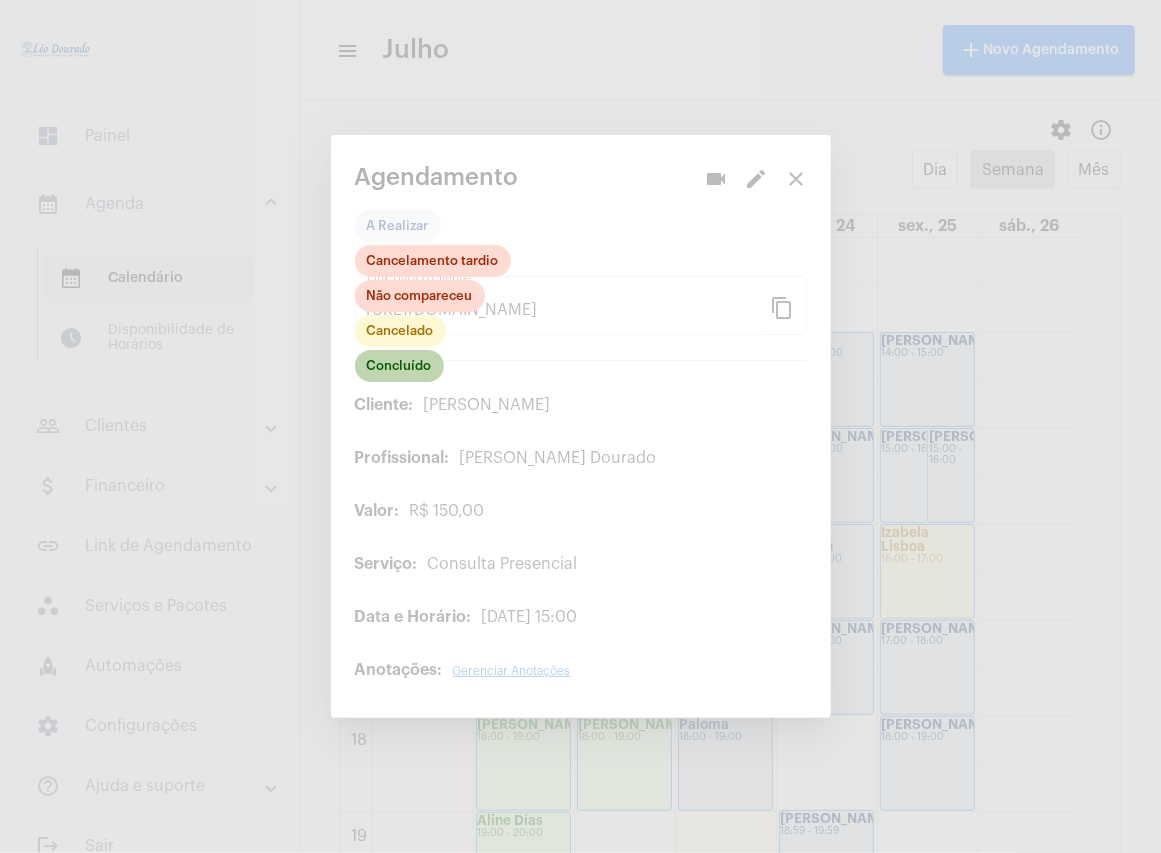 click on "Concluído" 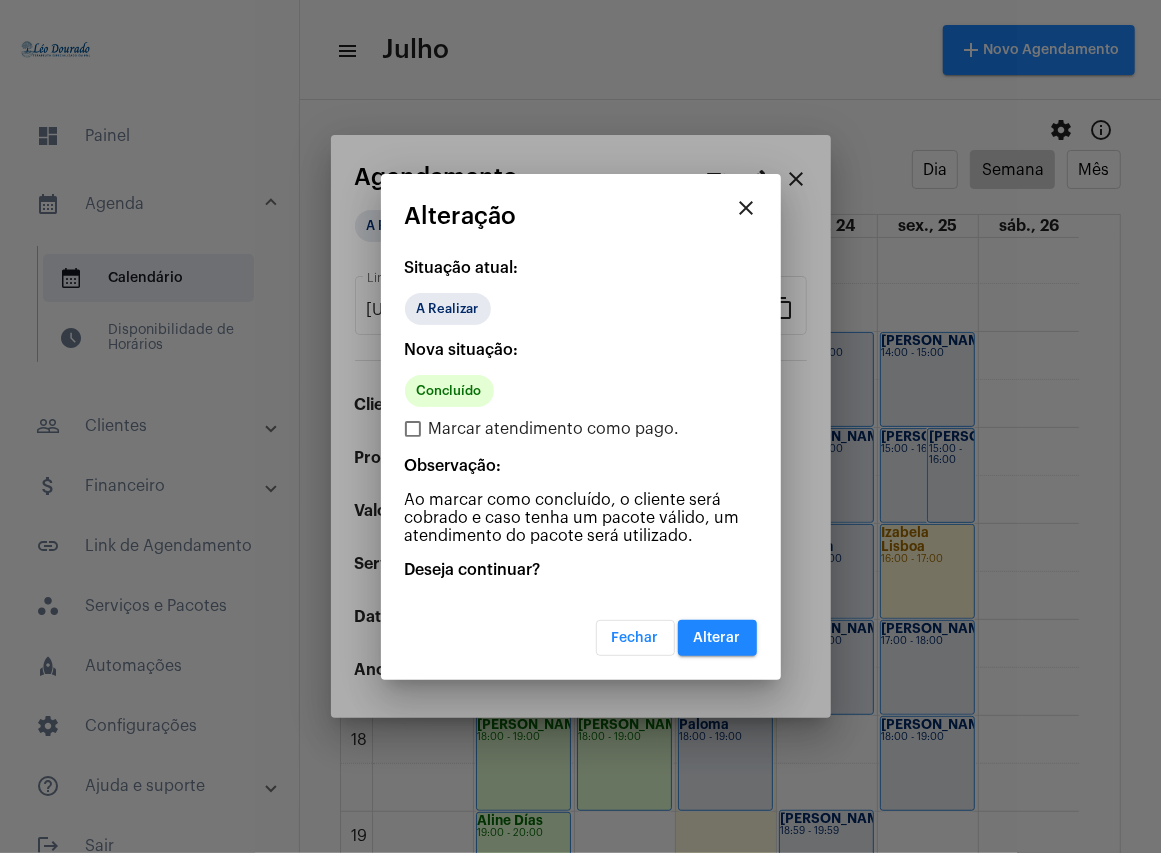 click on "Marcar atendimento como pago." at bounding box center [554, 429] 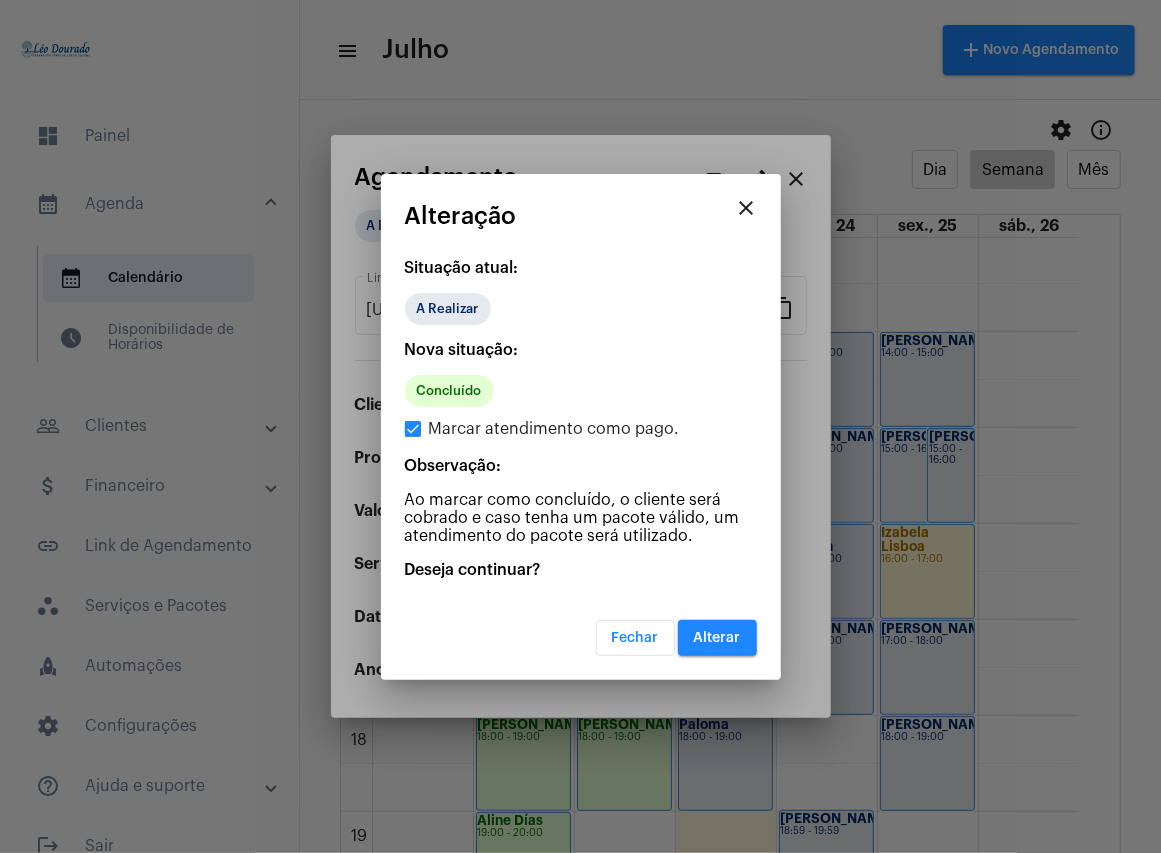 click on "Alterar" at bounding box center [717, 638] 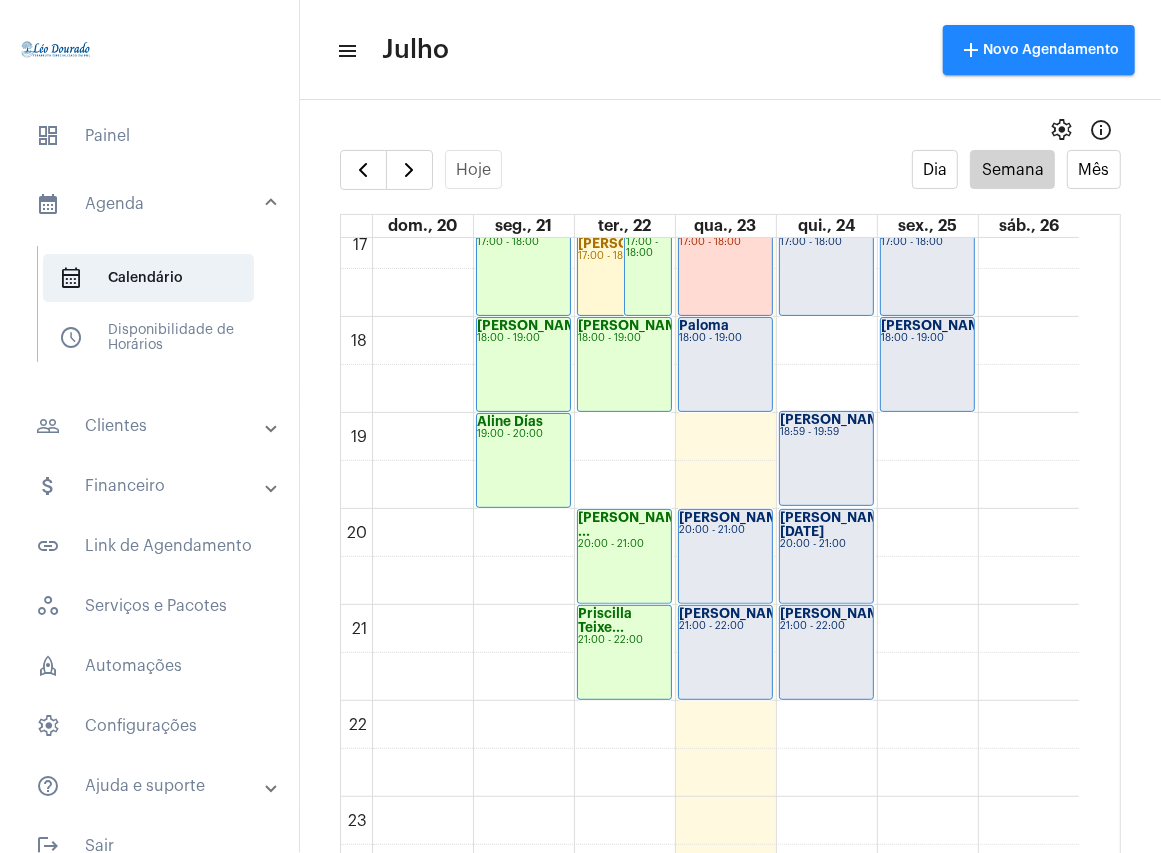 scroll, scrollTop: 1650, scrollLeft: 0, axis: vertical 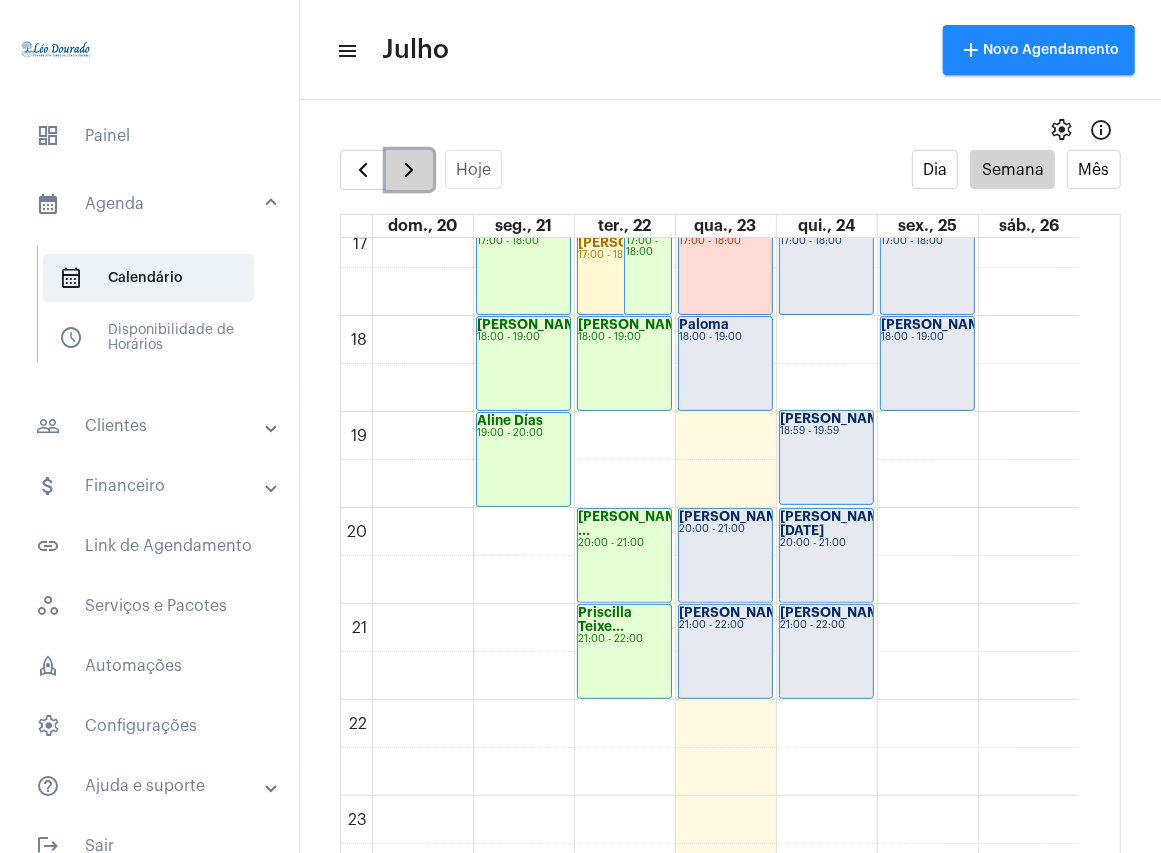 click 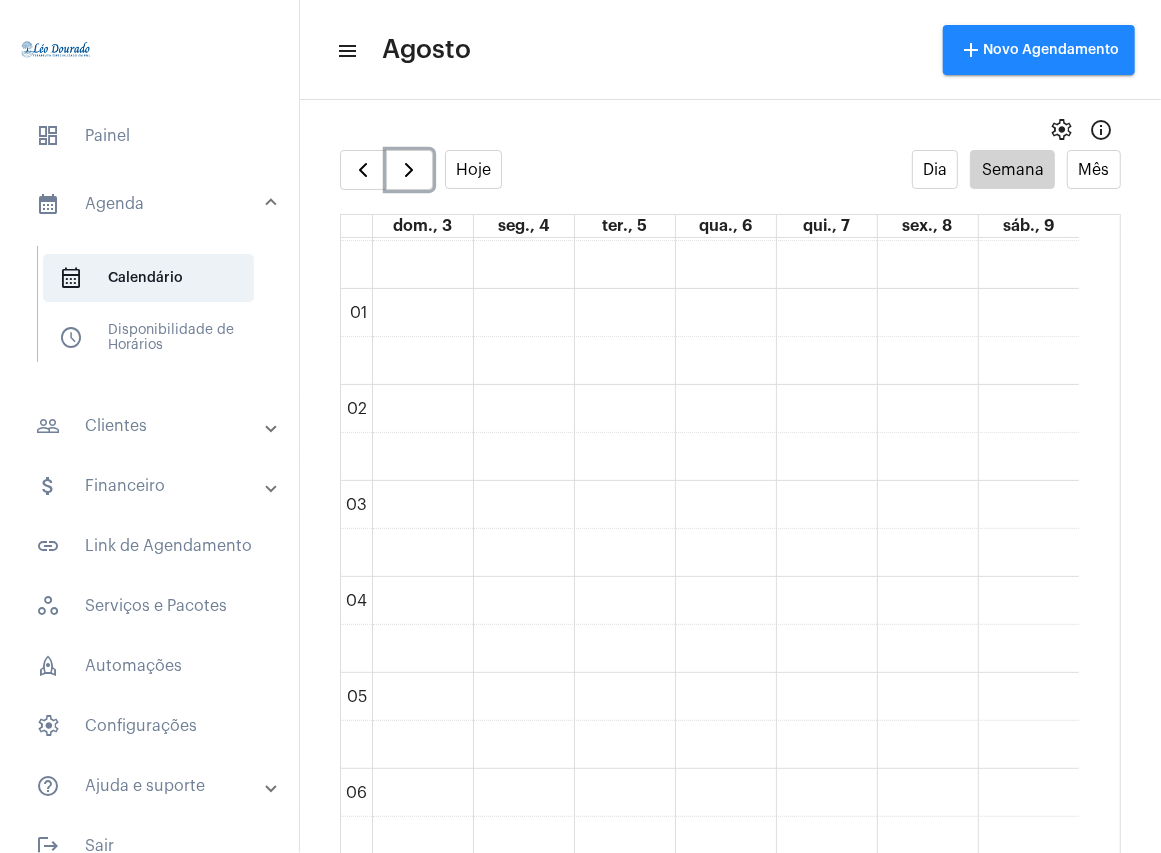 scroll, scrollTop: 0, scrollLeft: 0, axis: both 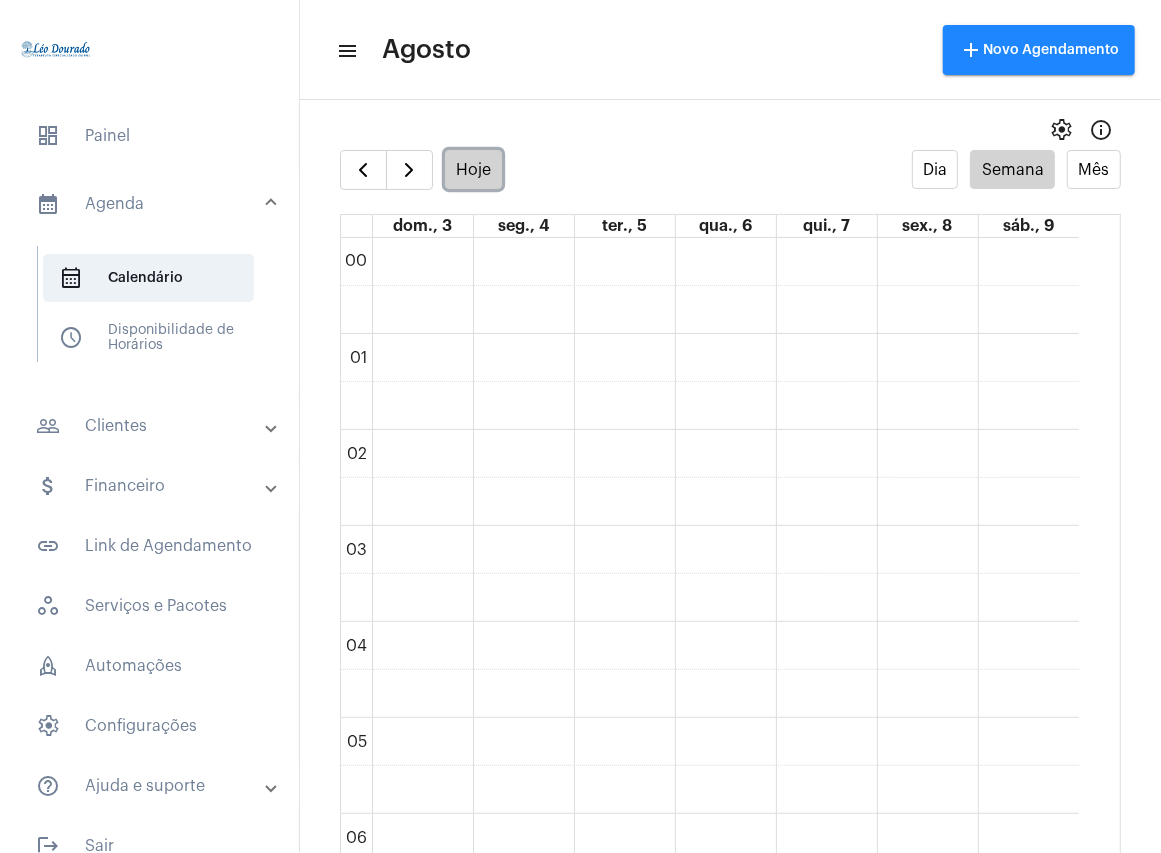 click on "Hoje" 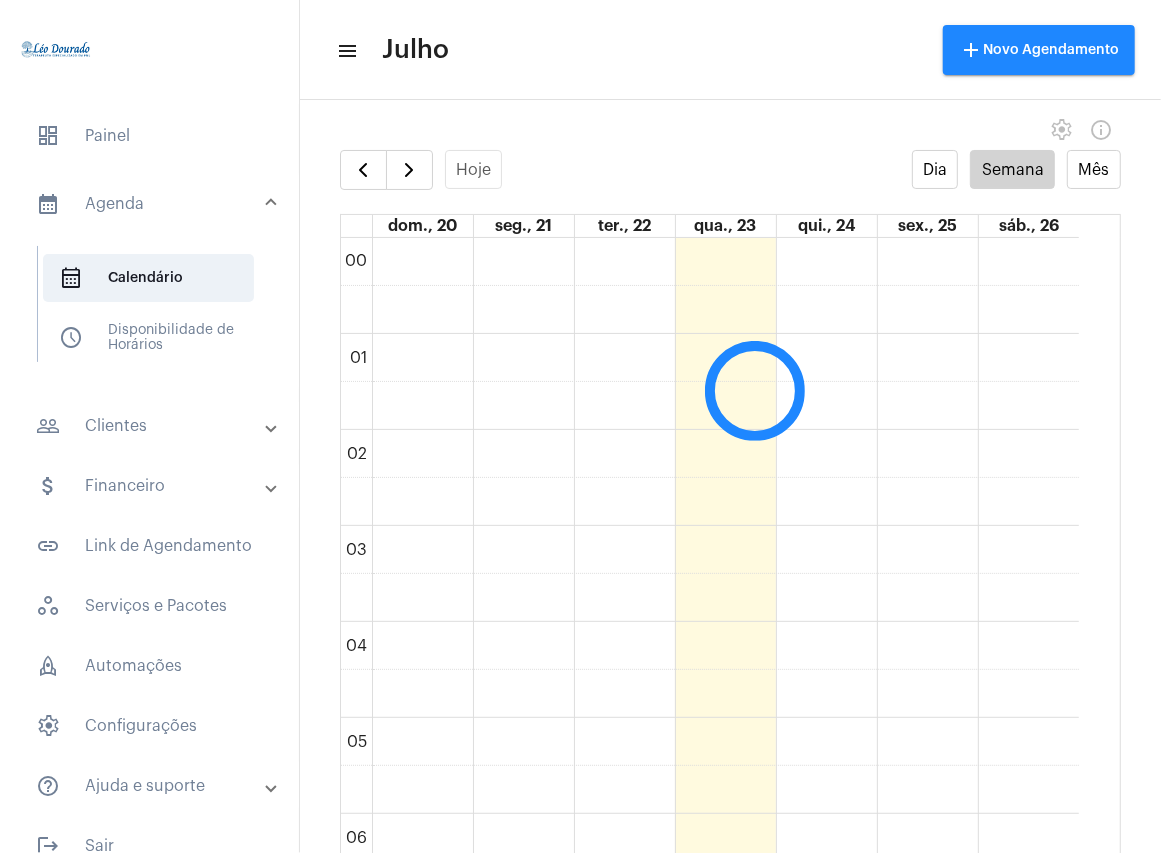 scroll, scrollTop: 577, scrollLeft: 0, axis: vertical 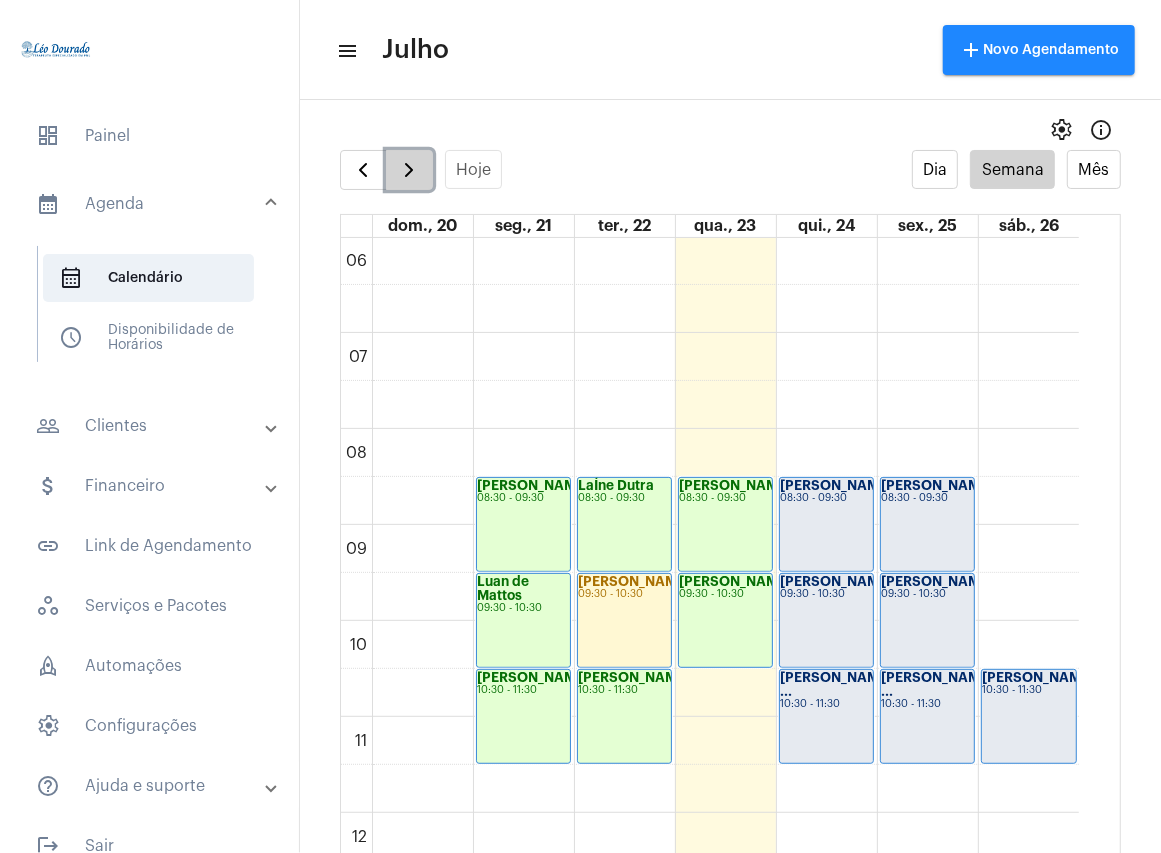 click 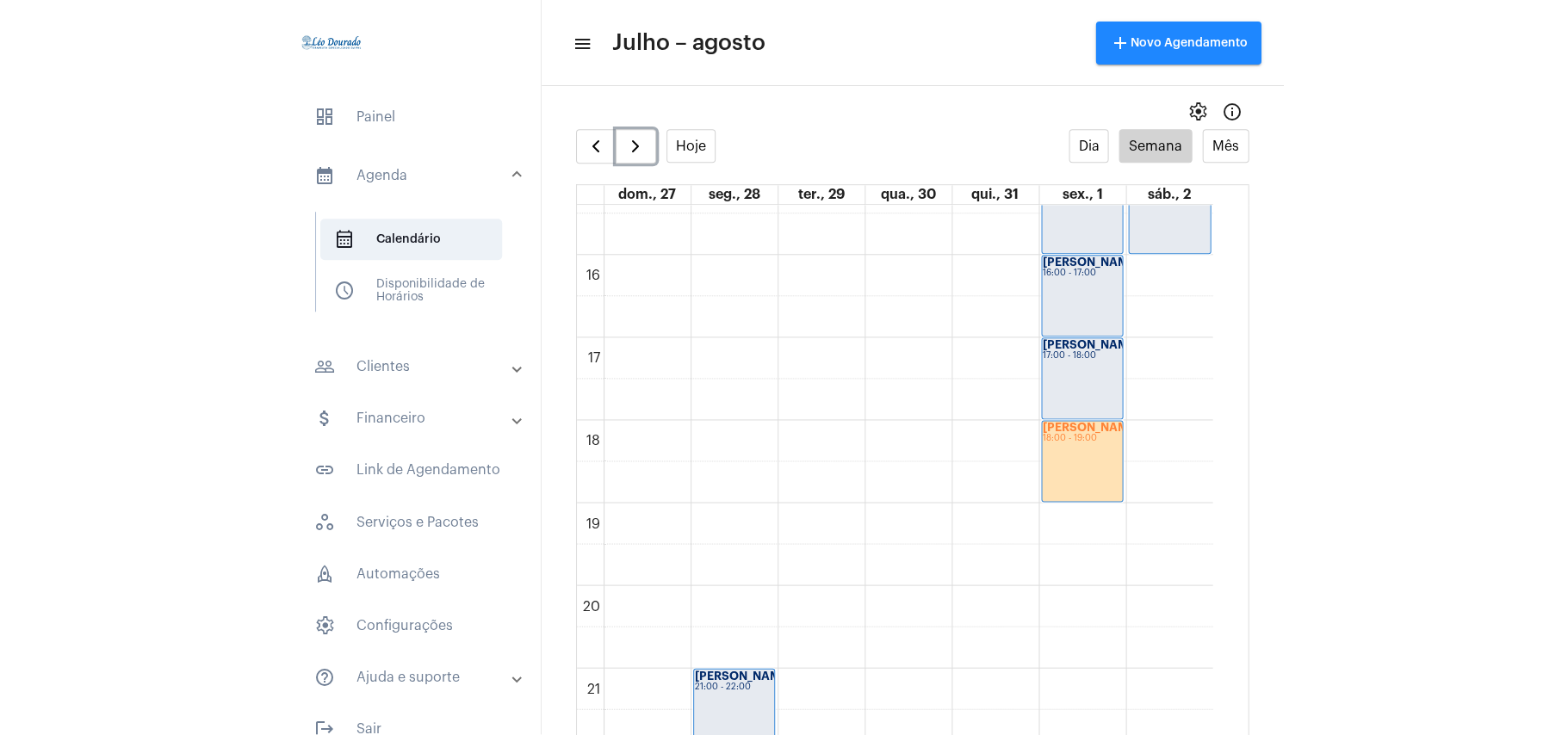scroll, scrollTop: 1301, scrollLeft: 0, axis: vertical 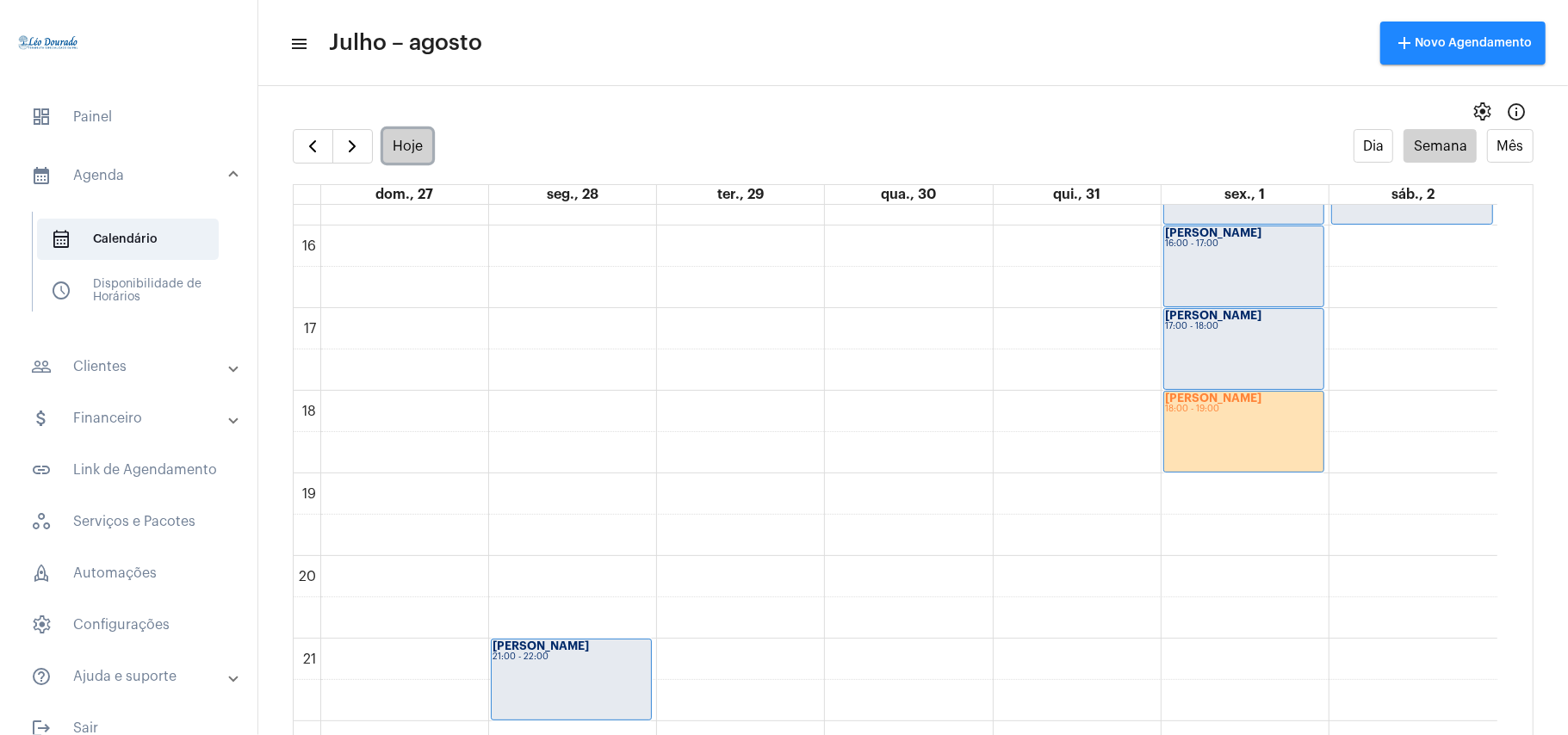 click on "Hoje" 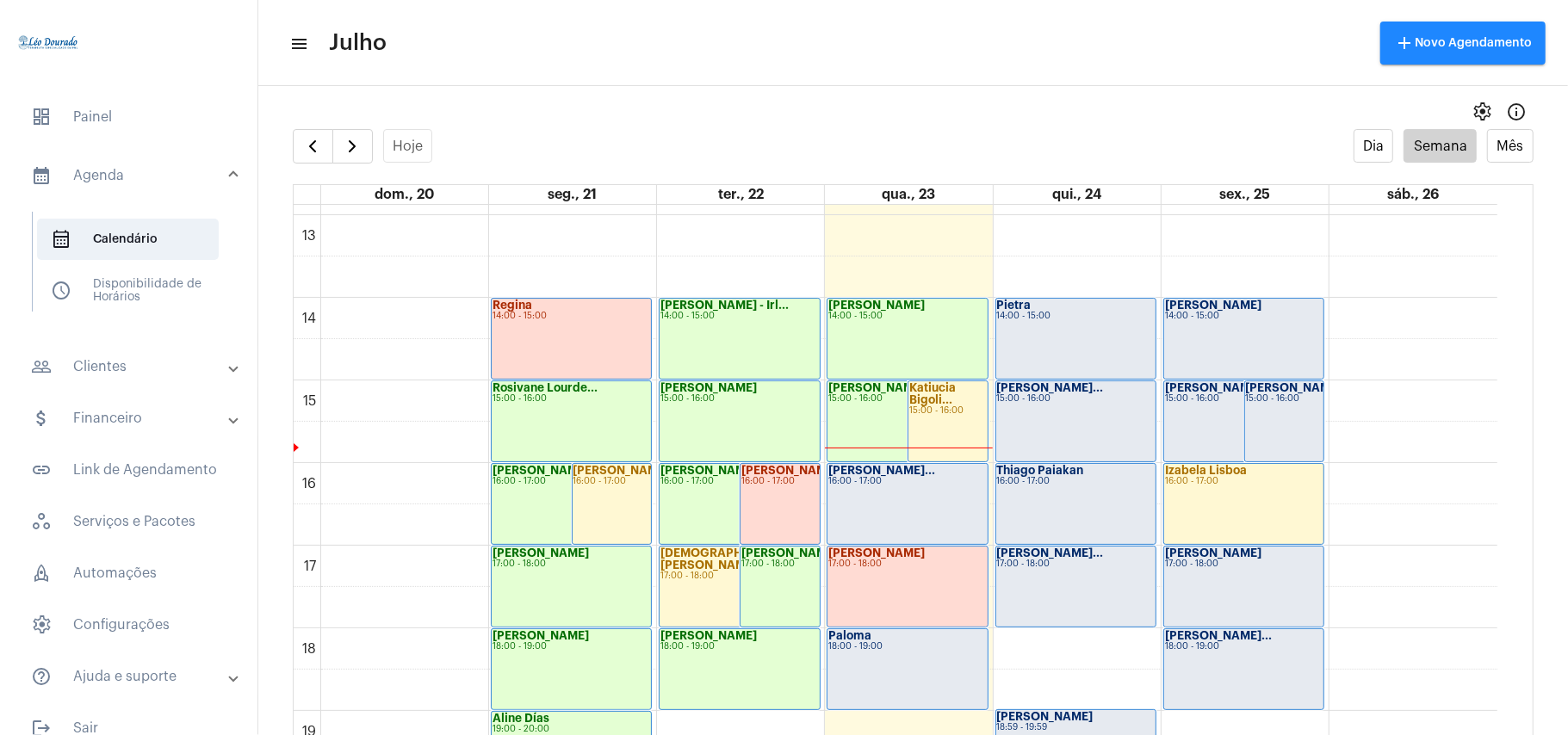 scroll, scrollTop: 1071, scrollLeft: 0, axis: vertical 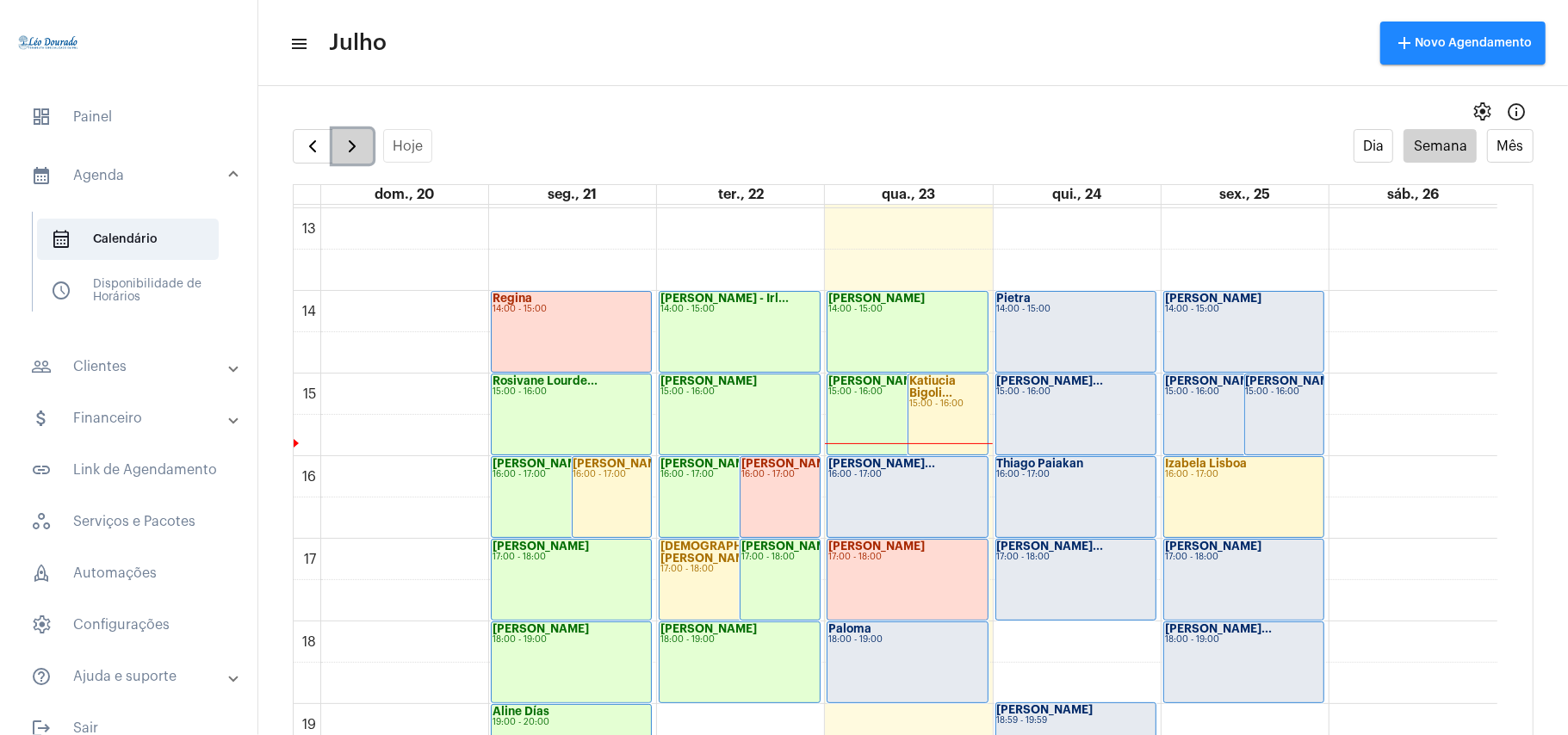 click 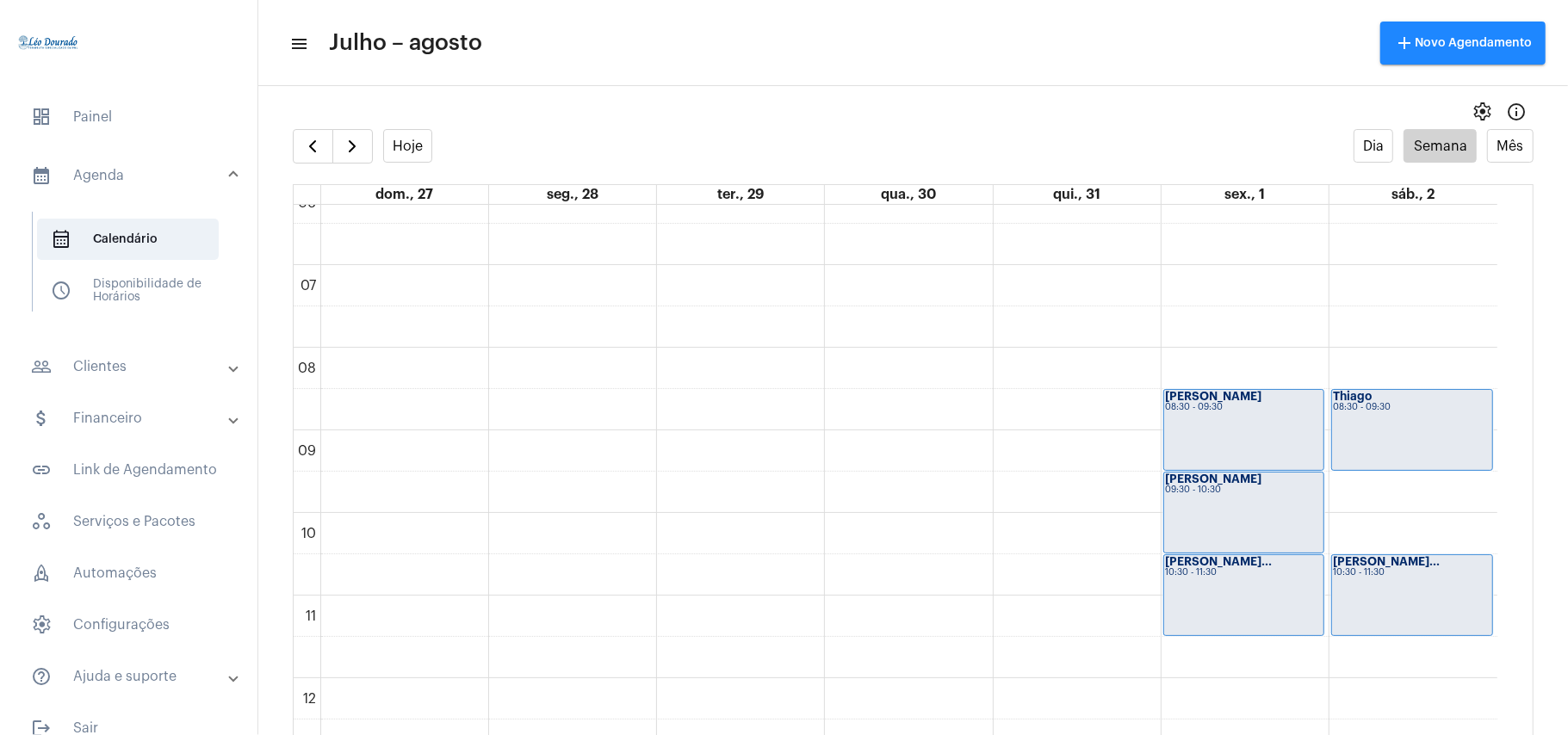 scroll, scrollTop: 497, scrollLeft: 0, axis: vertical 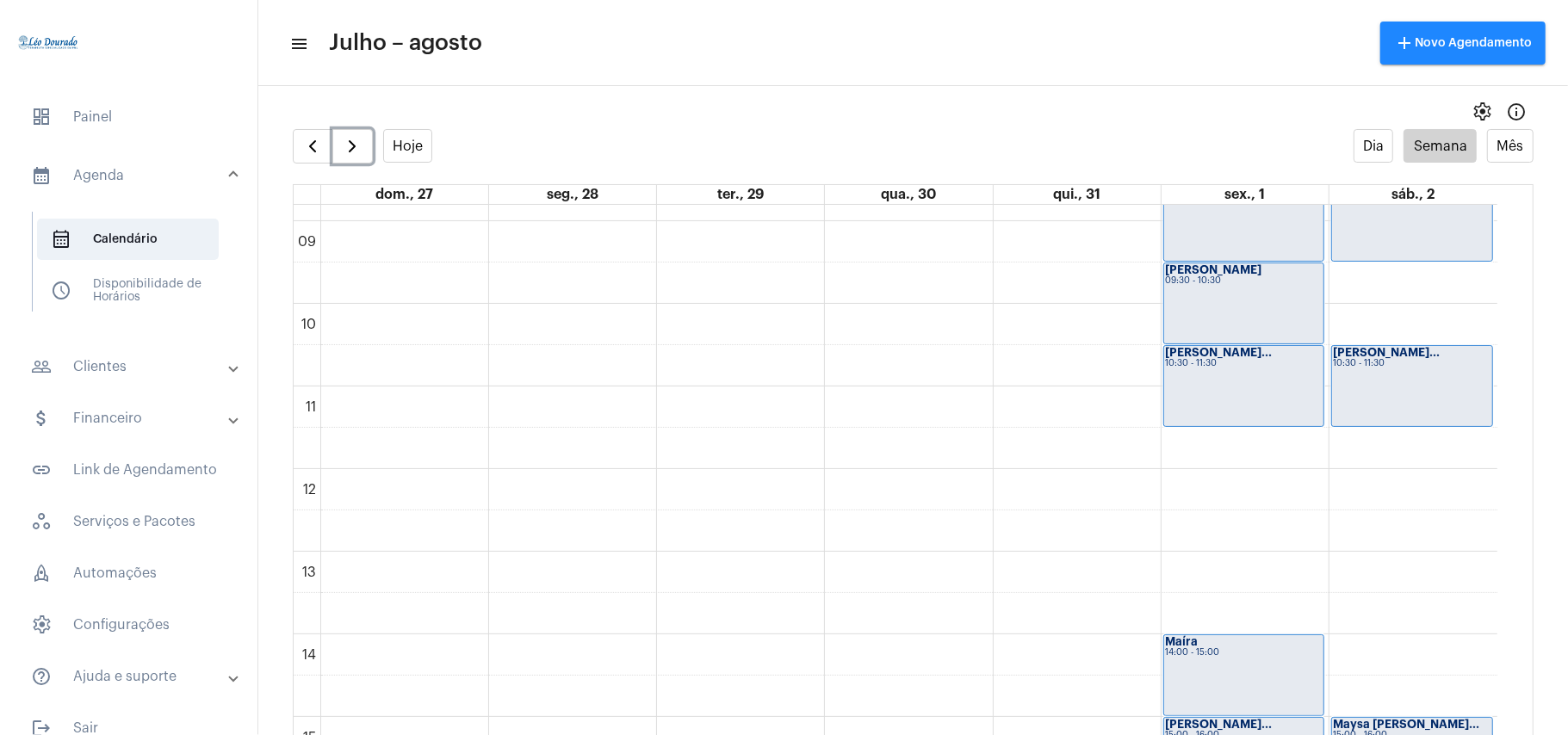 click on "00 01 02 03 04 05 06 07 08 09 10 11 12 13 14 15 16 17 18 19 20 21 22 23
[PERSON_NAME]
21:00 - 22:00
Maria
08:30 - 09:30
Maria
09:30 - 10:30
[PERSON_NAME]...
10:30 - 11:30
Maíra
14:00 - 15:00
Roselene Marque...
15:00 - 16:00
[PERSON_NAME]
16:00 - 17:00
[PERSON_NAME]
17:00 - 18:00
[PERSON_NAME]
18:00 - 19:00
Thiago
08:30 - 09:30
[PERSON_NAME]..." 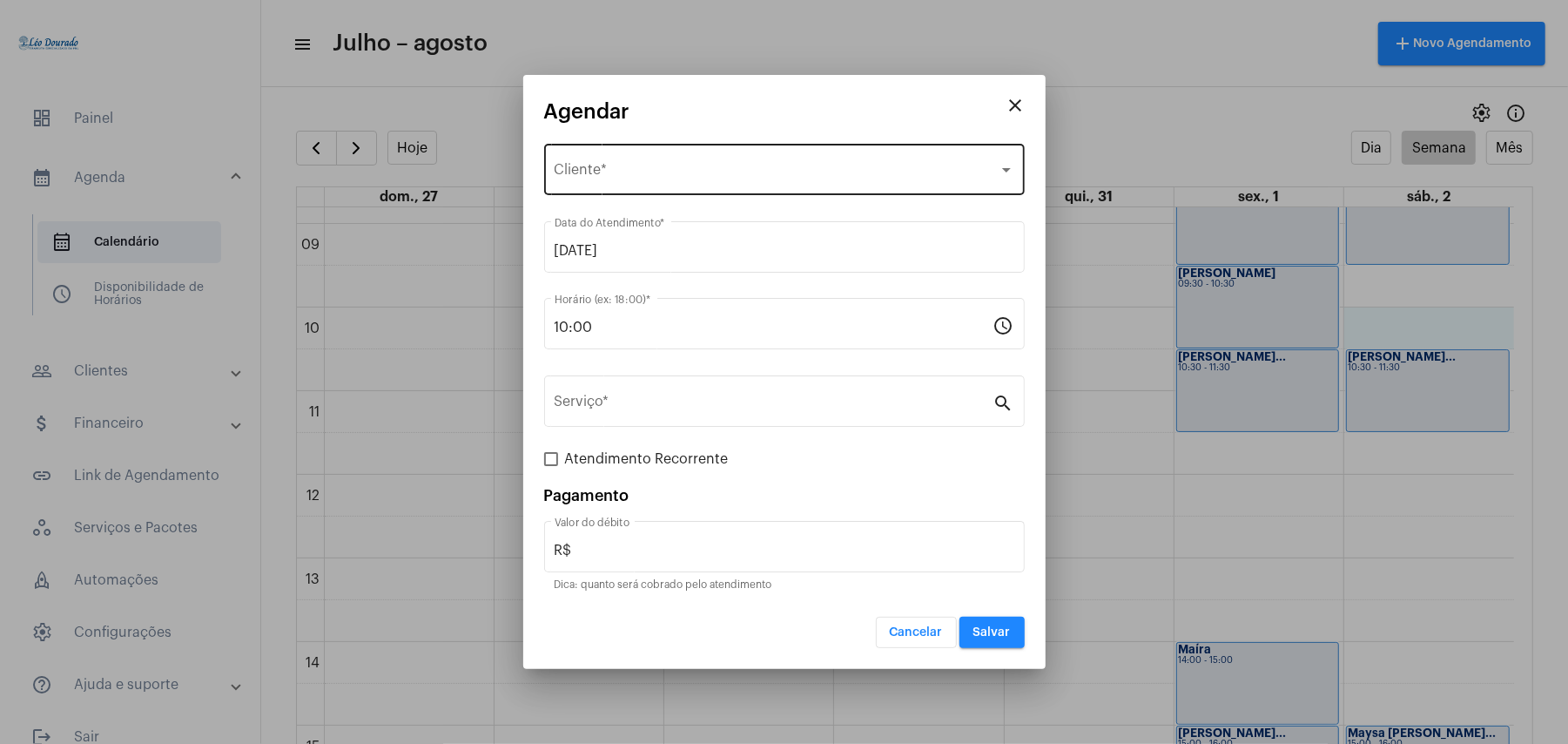 click on "Selecione o Cliente" at bounding box center [777, 173] 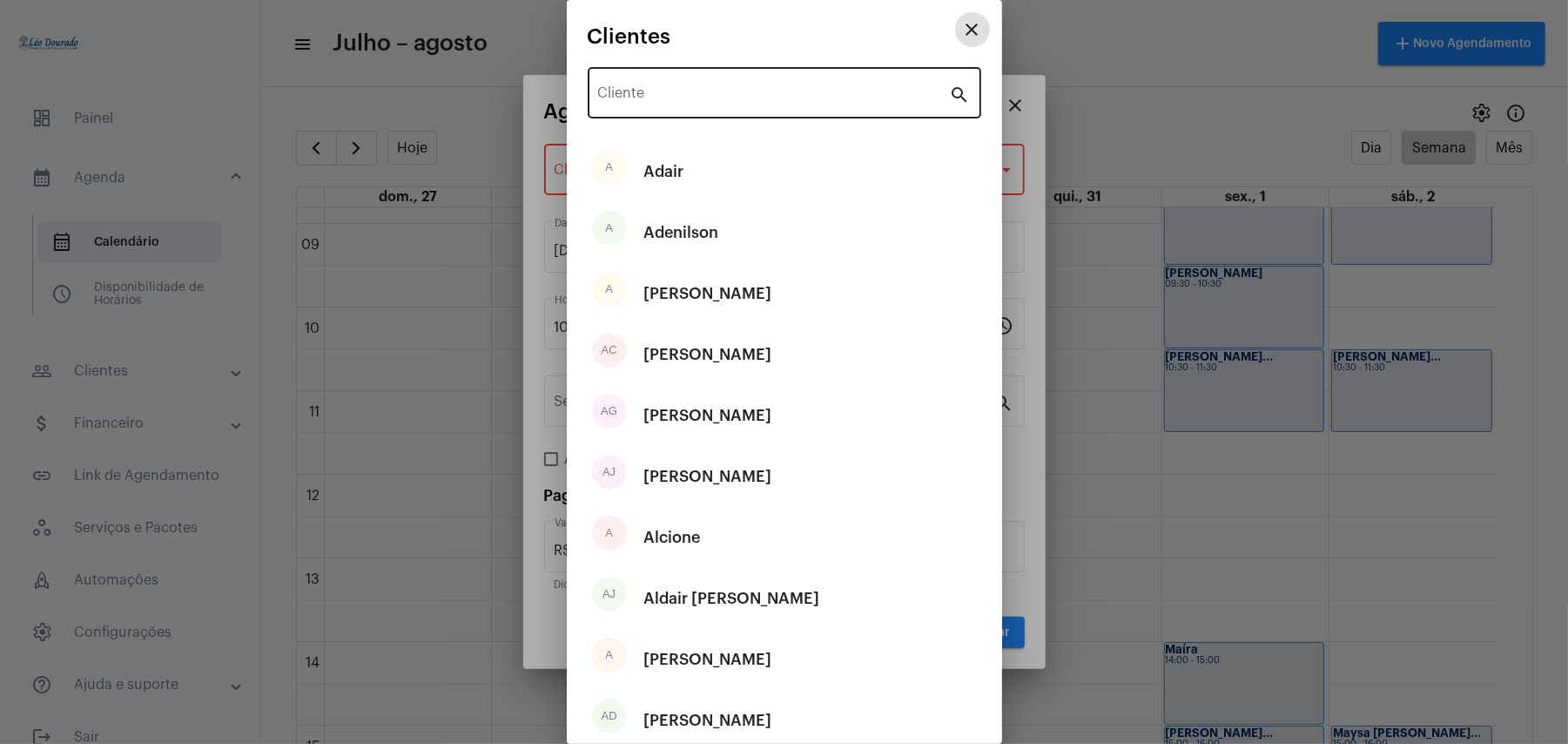 click on "Cliente" at bounding box center (774, 91) 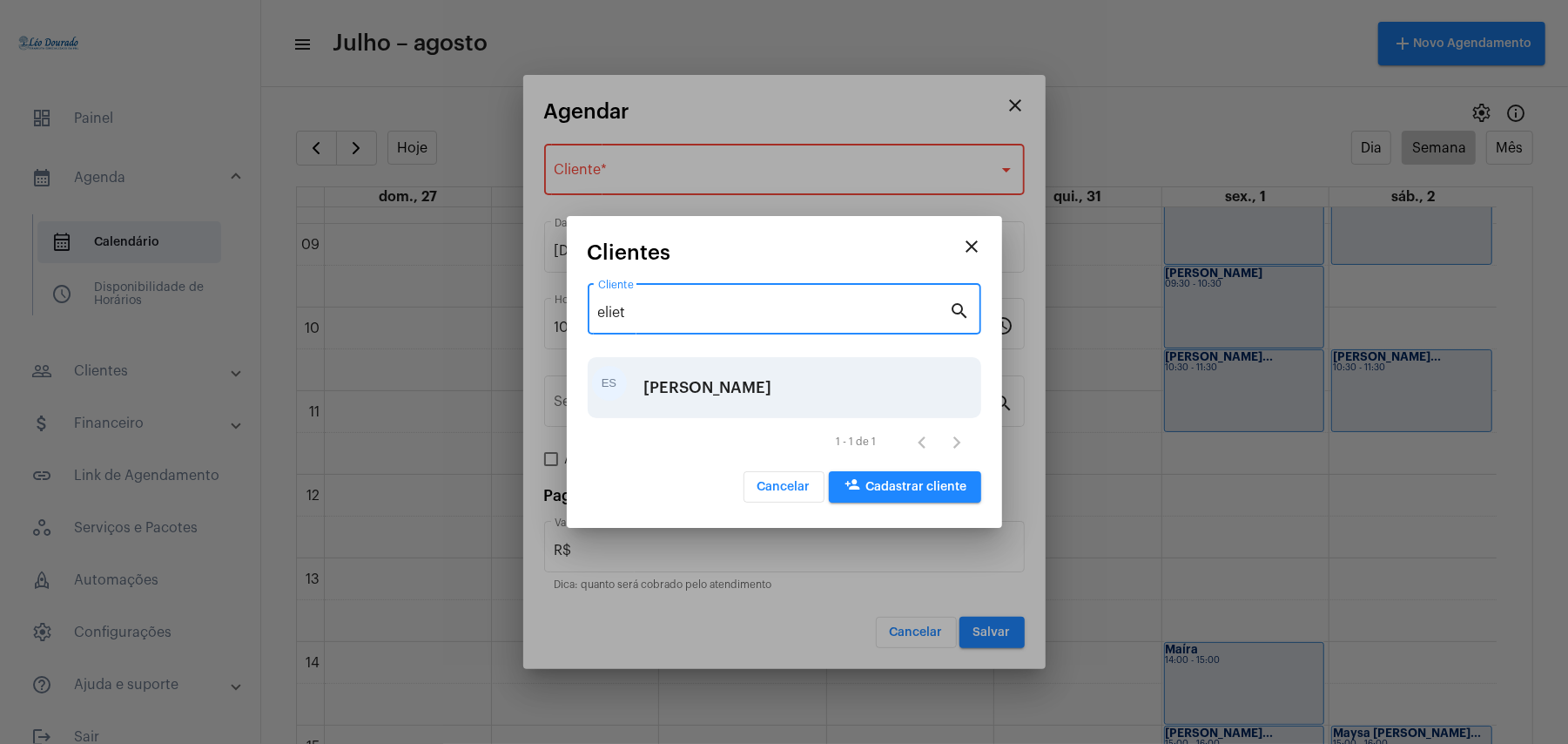 type on "eliet" 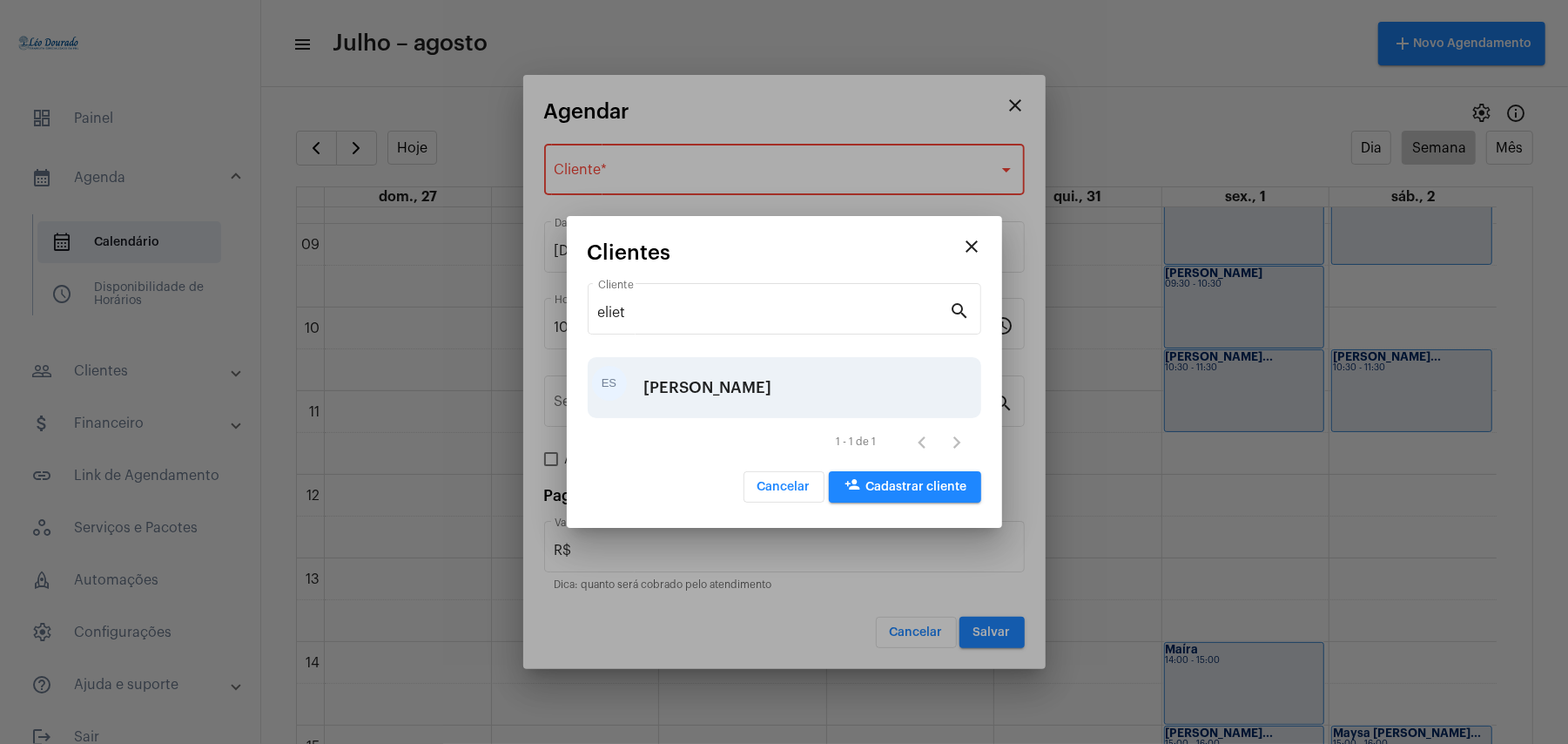 click on "[PERSON_NAME]" at bounding box center [708, 388] 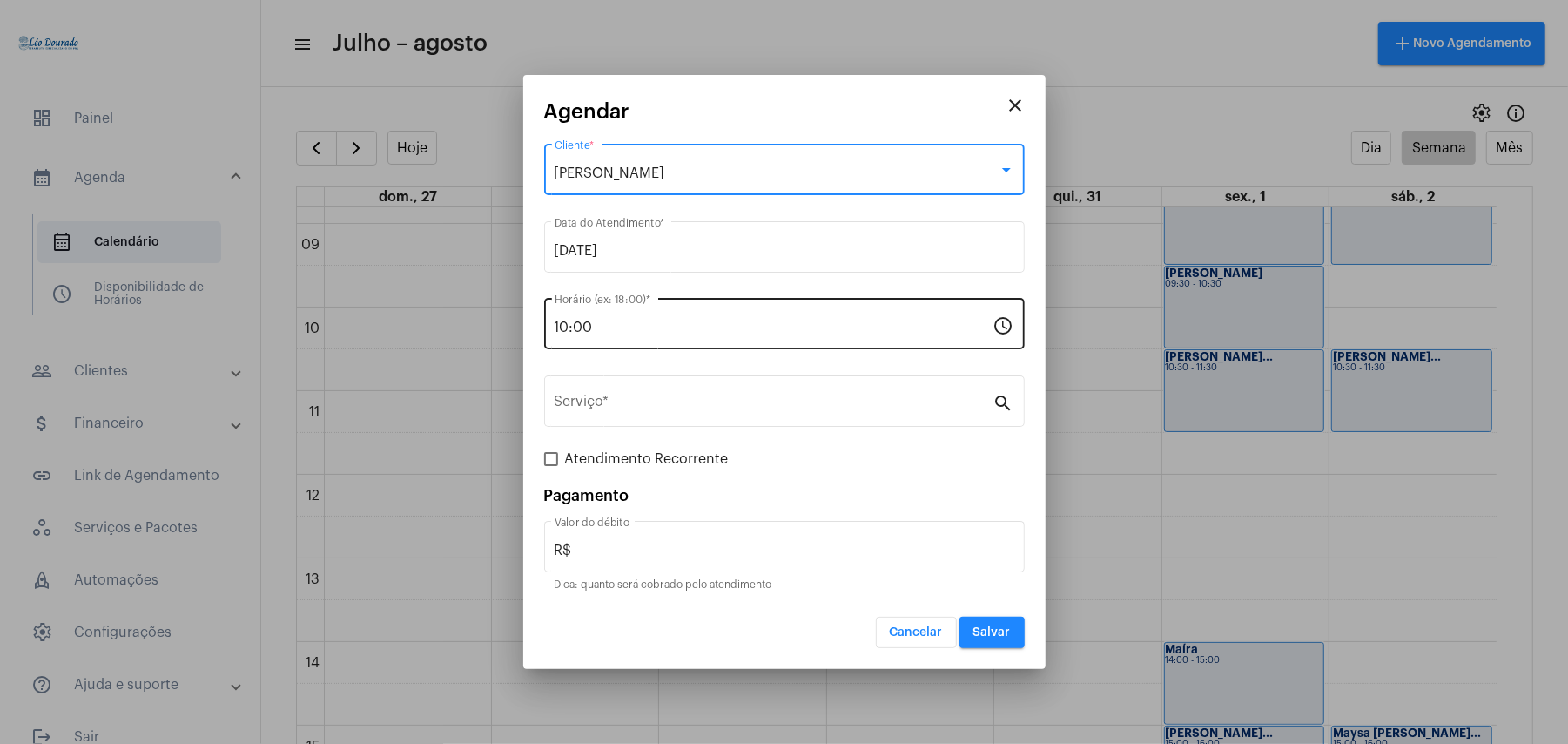 click on "10:00" at bounding box center (774, 328) 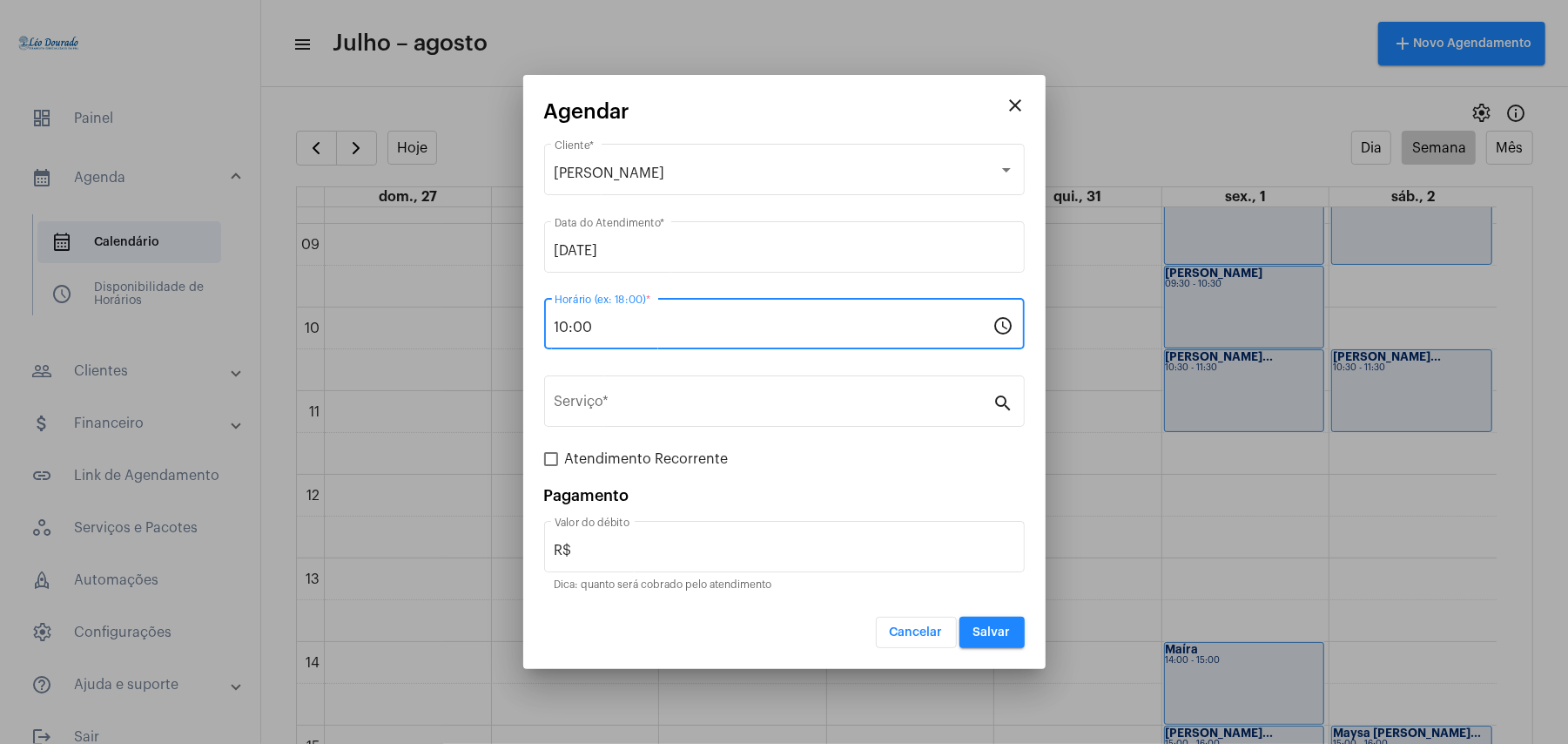 click on "10:00" at bounding box center (774, 328) 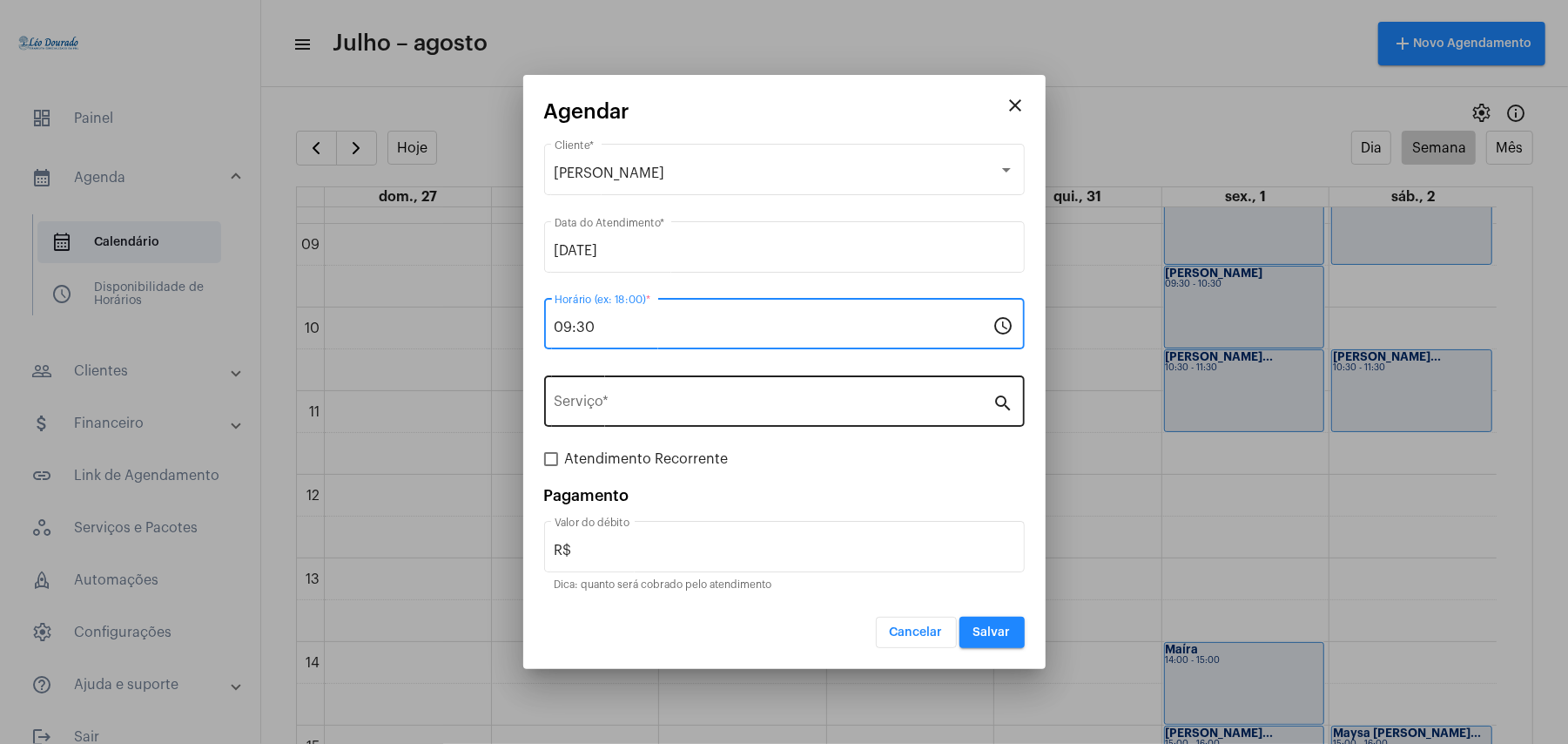 type on "09:30" 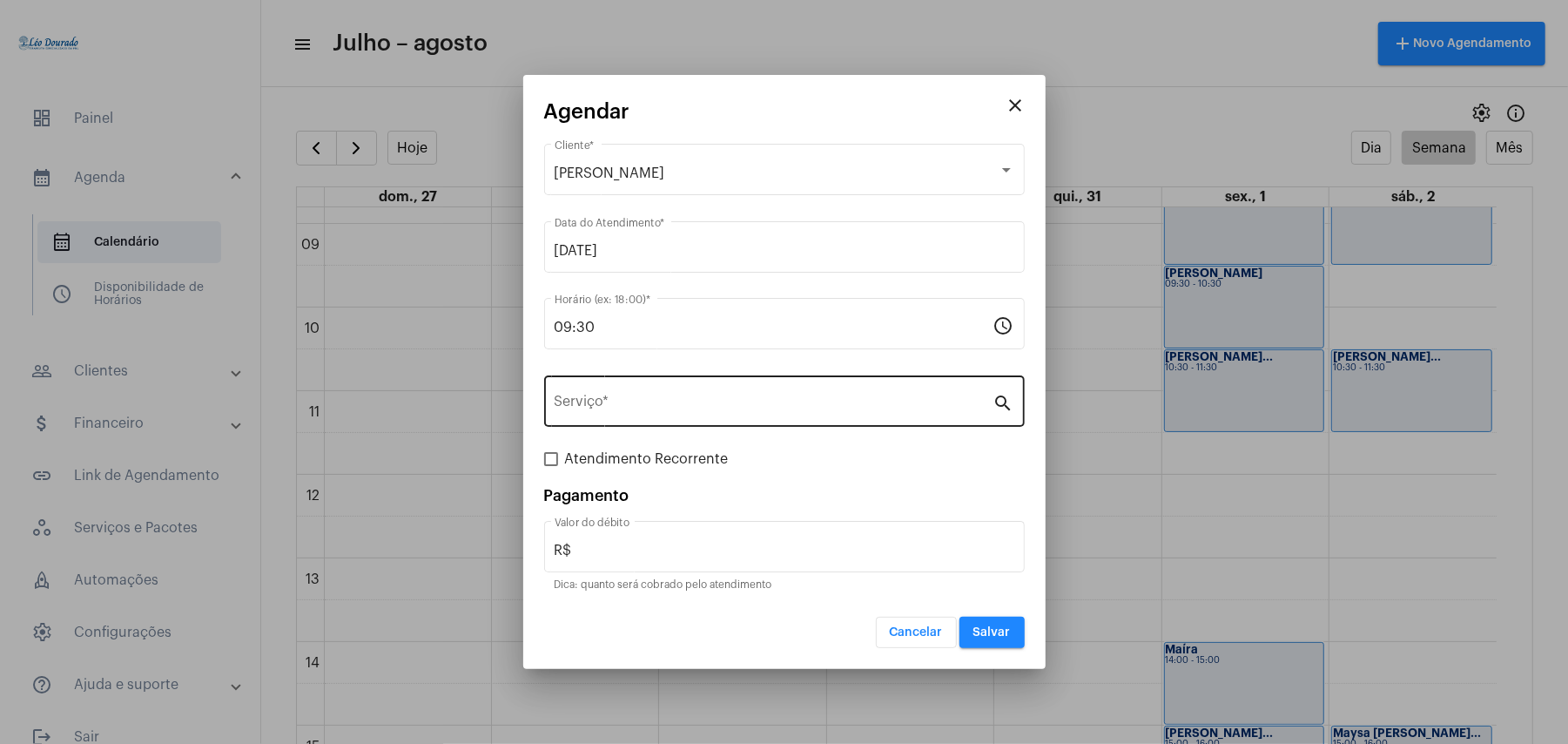 click on "Serviço  *" at bounding box center [774, 399] 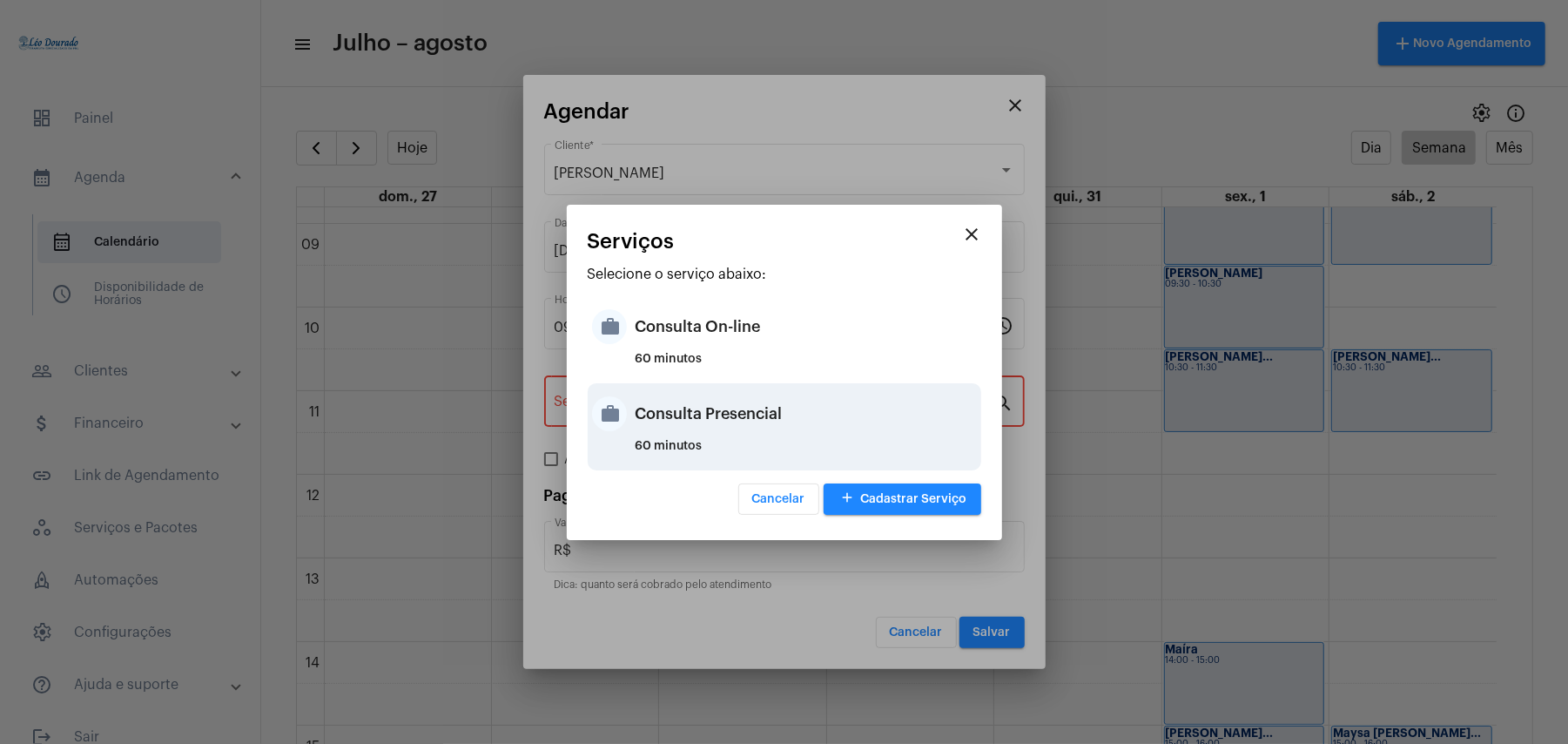 click on "Consulta Presencial" at bounding box center [806, 414] 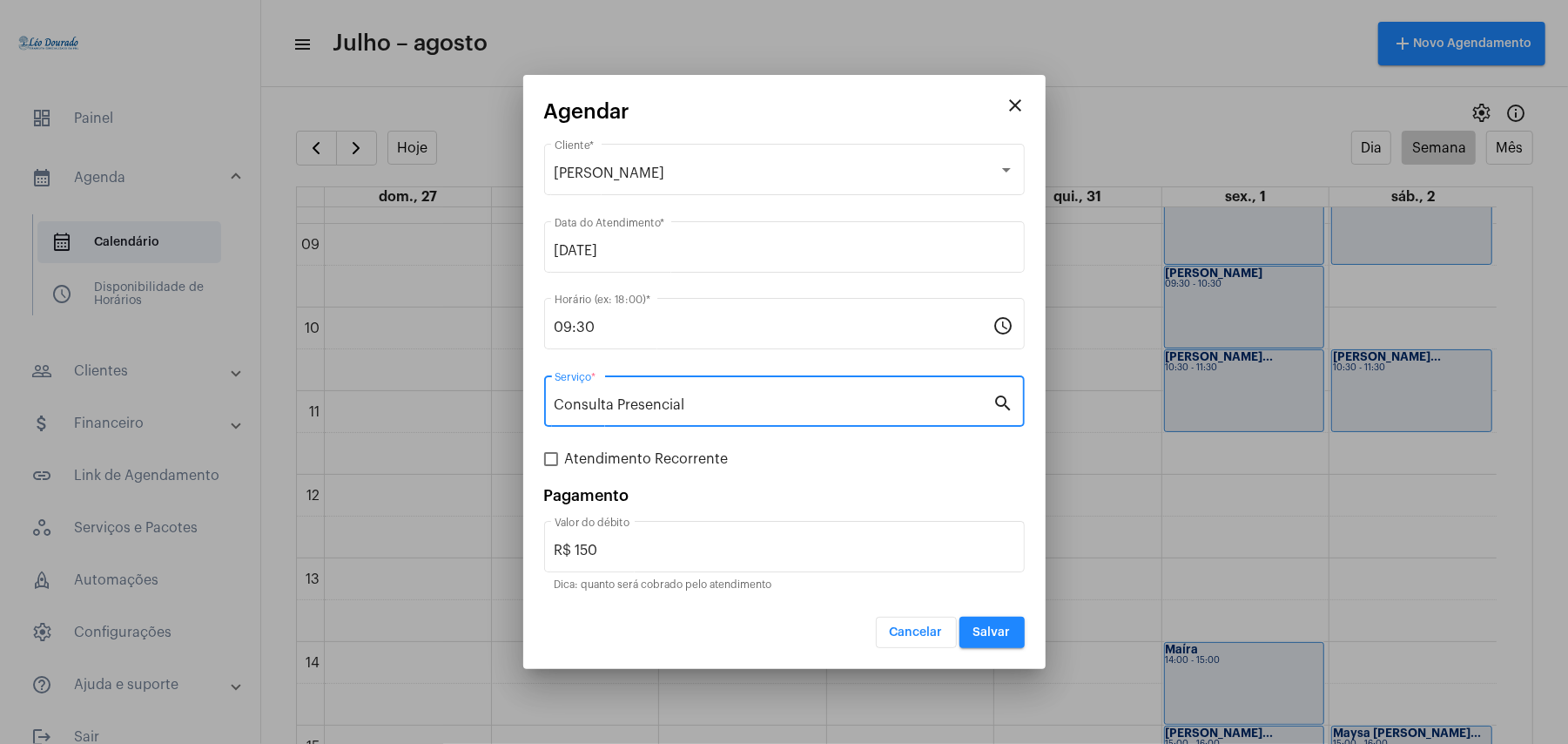 click on "Salvar" at bounding box center (992, 632) 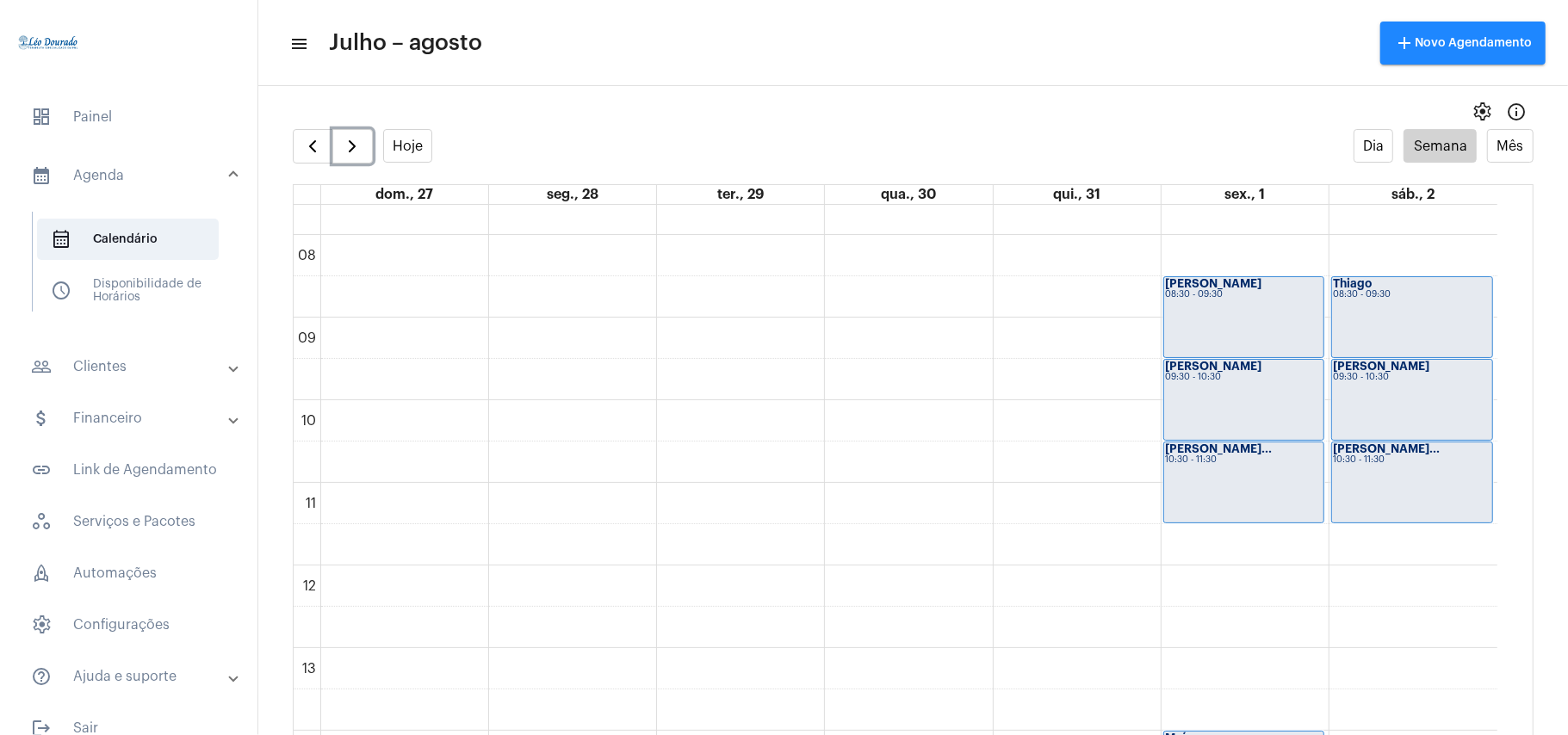 scroll, scrollTop: 497, scrollLeft: 0, axis: vertical 